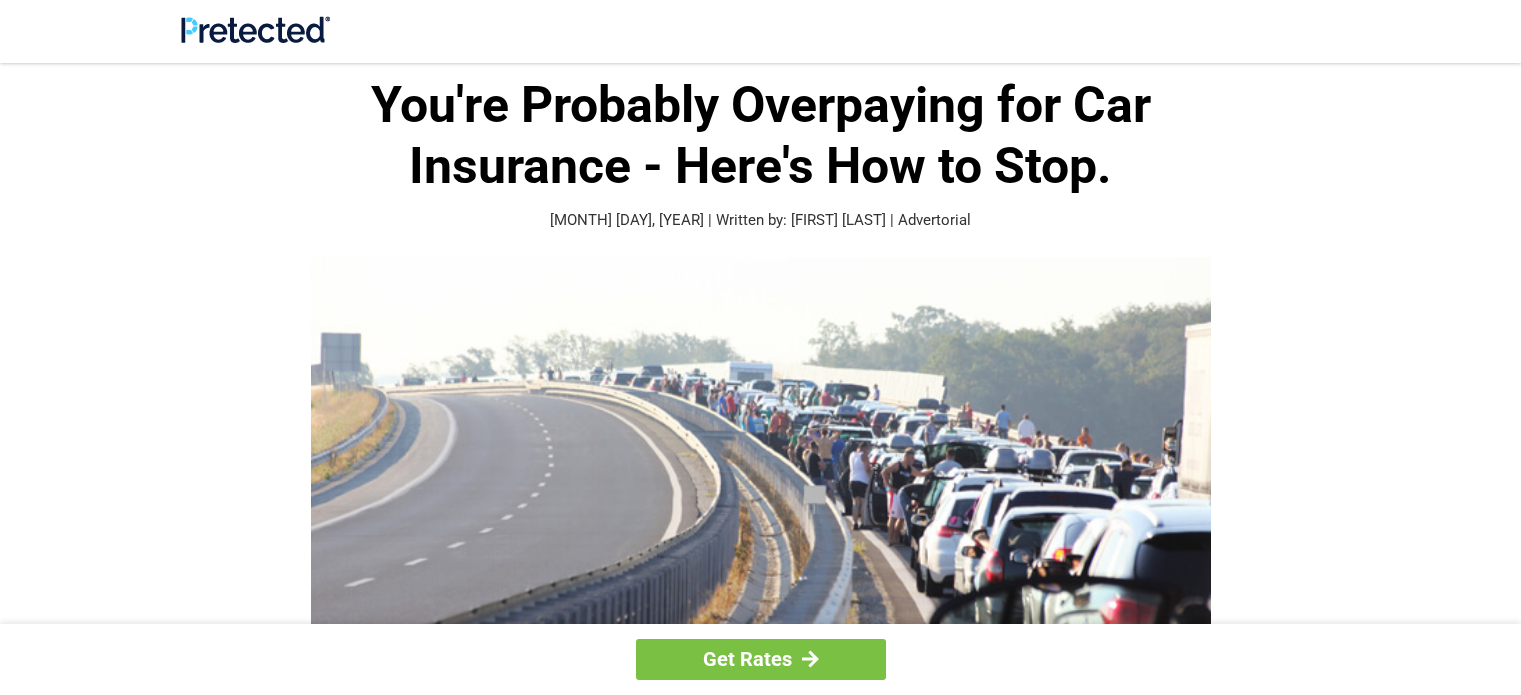 scroll, scrollTop: 0, scrollLeft: 0, axis: both 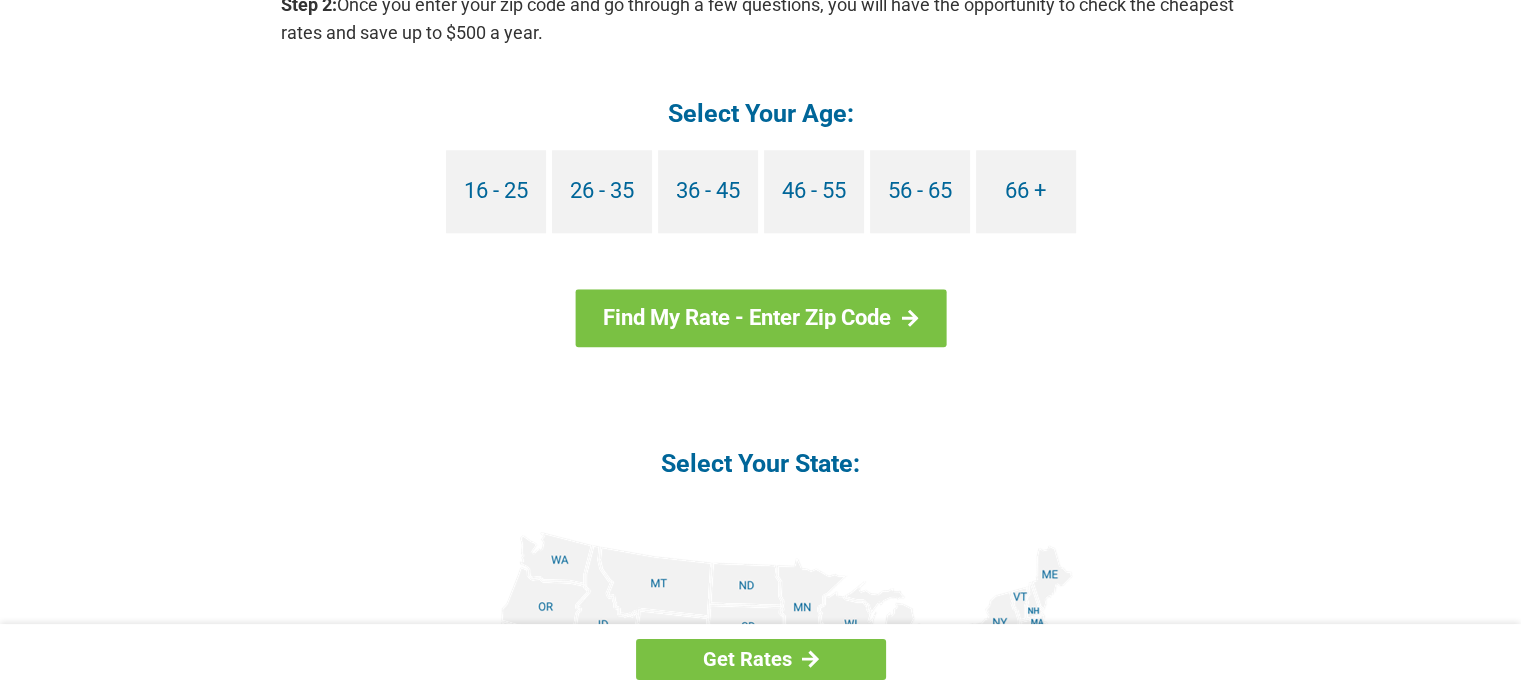 drag, startPoint x: 1526, startPoint y: 103, endPoint x: 1486, endPoint y: 458, distance: 357.2464 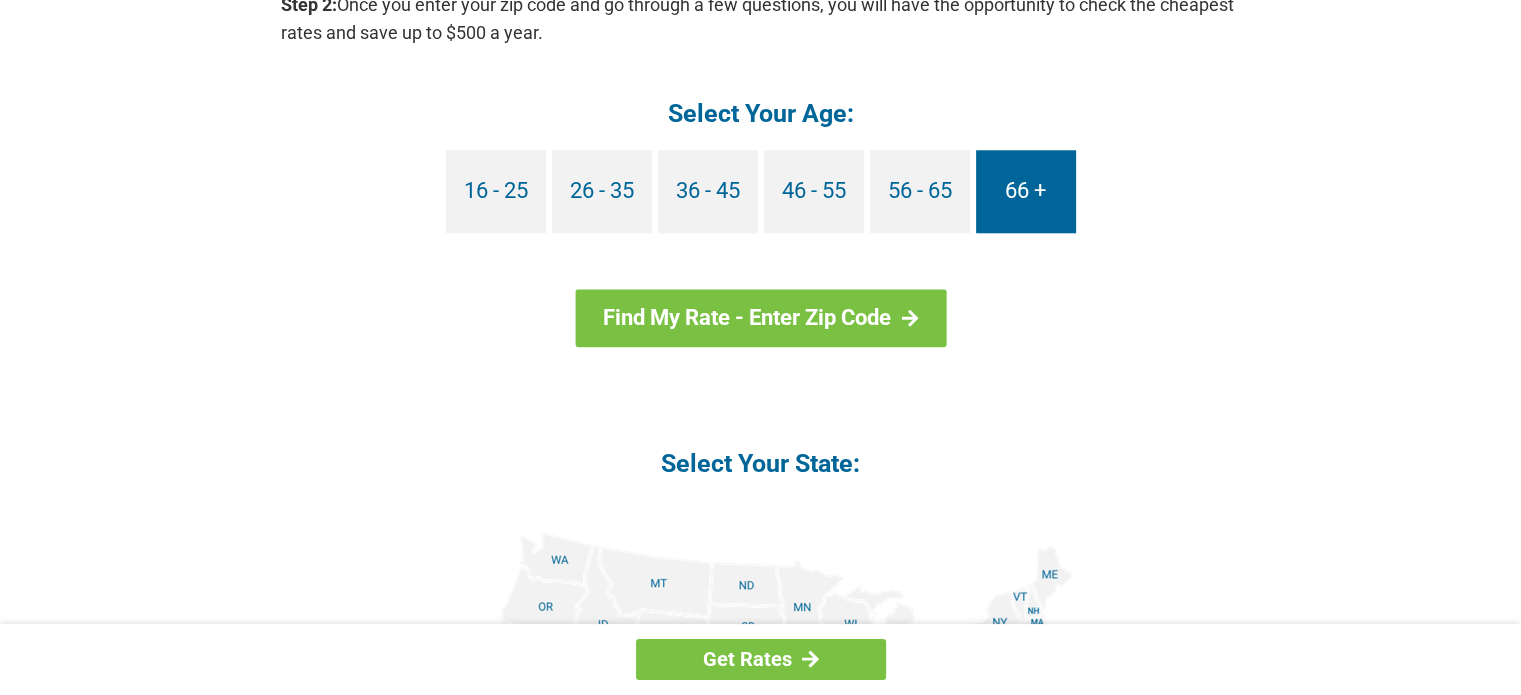 click on "66 +" at bounding box center [1026, 191] 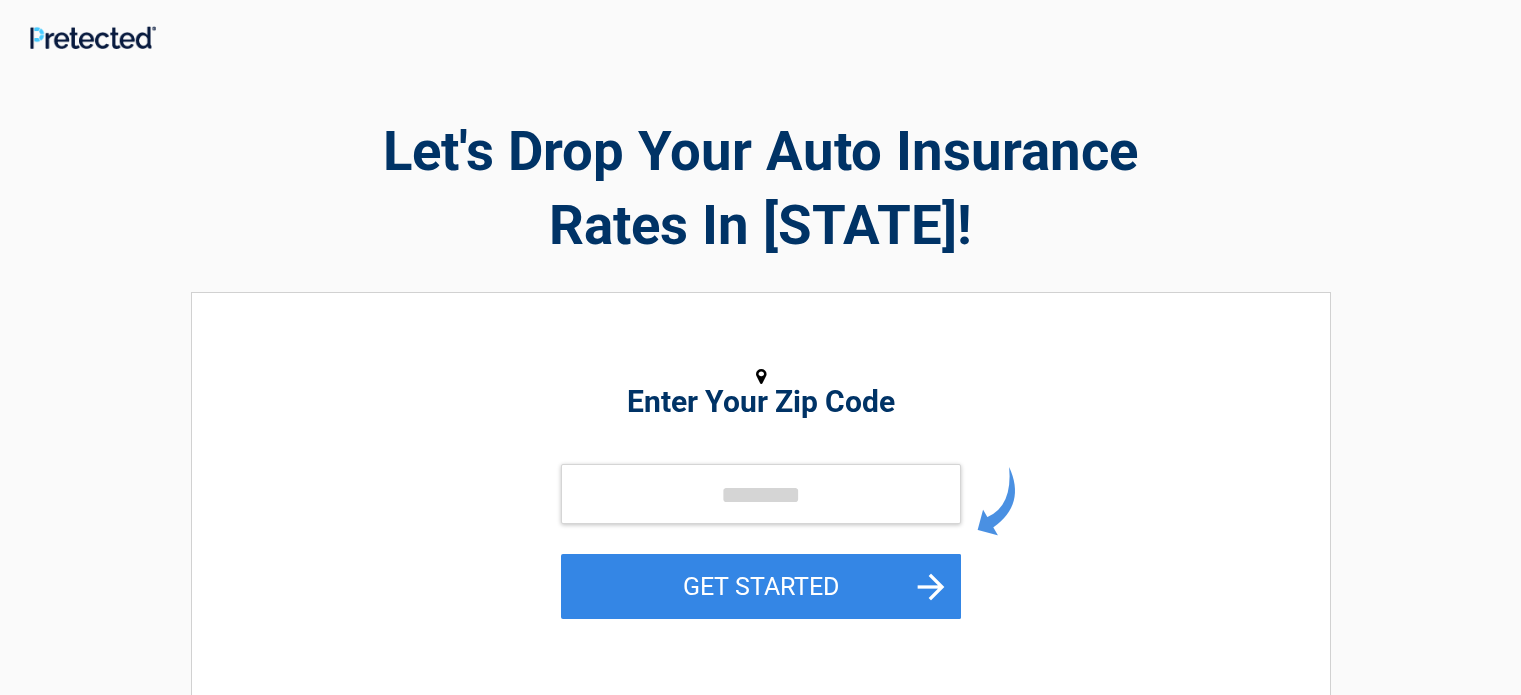 scroll, scrollTop: 0, scrollLeft: 0, axis: both 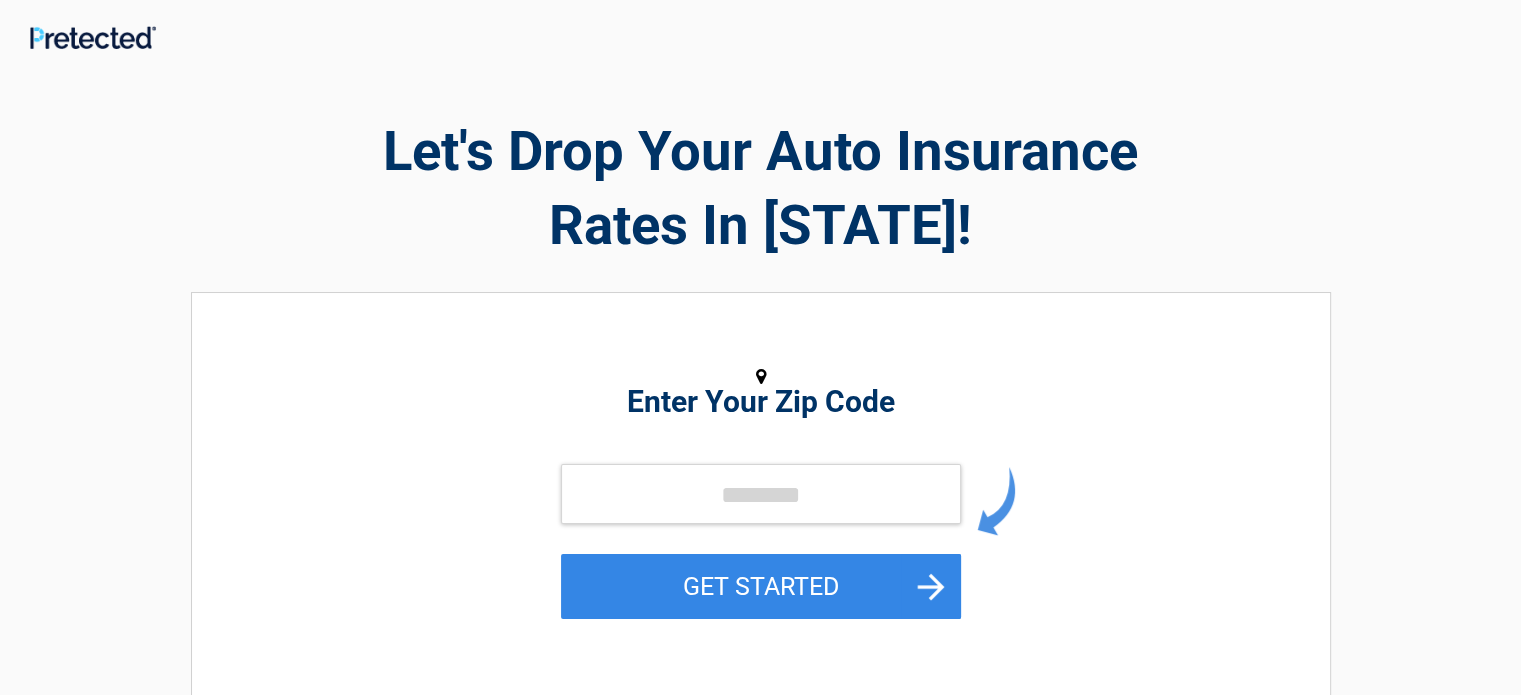 click on "Enter Your Zip Code
GET STARTED" at bounding box center [761, 498] 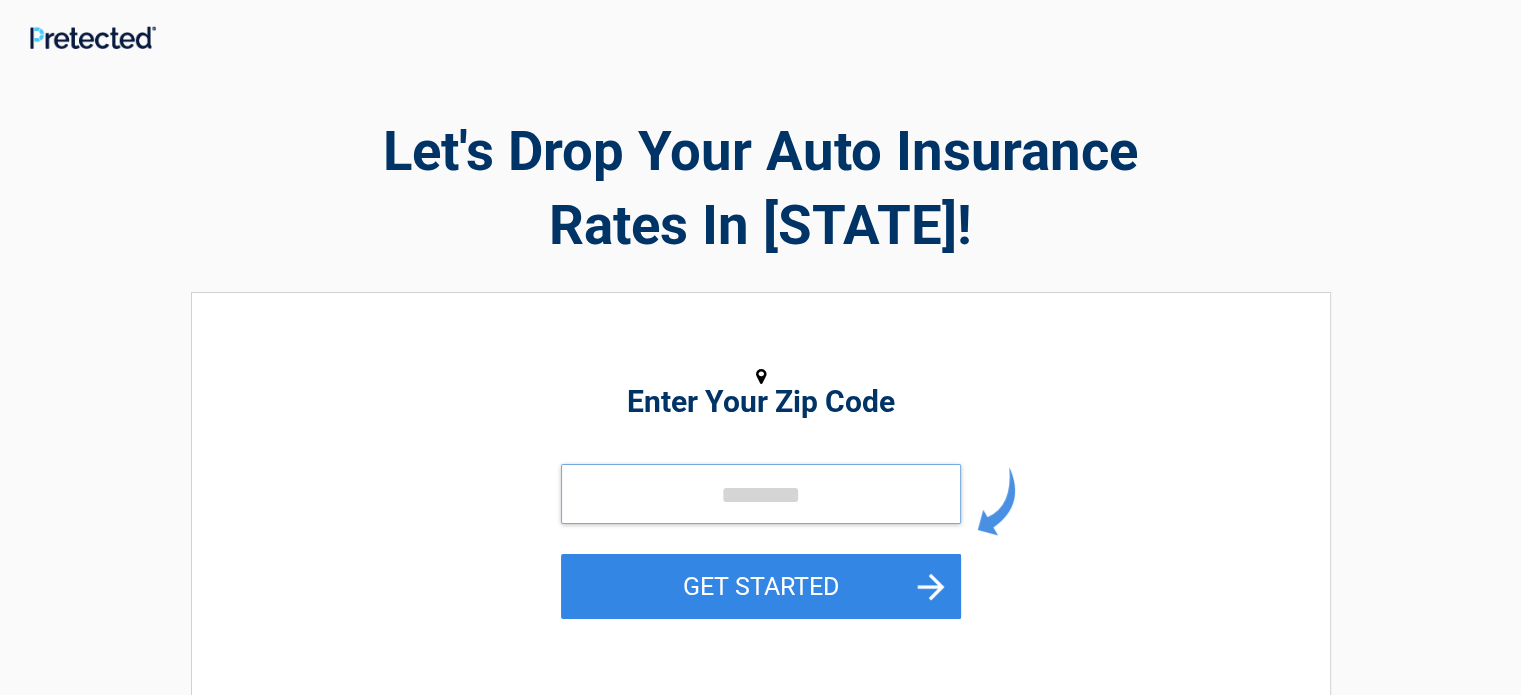 click at bounding box center [761, 494] 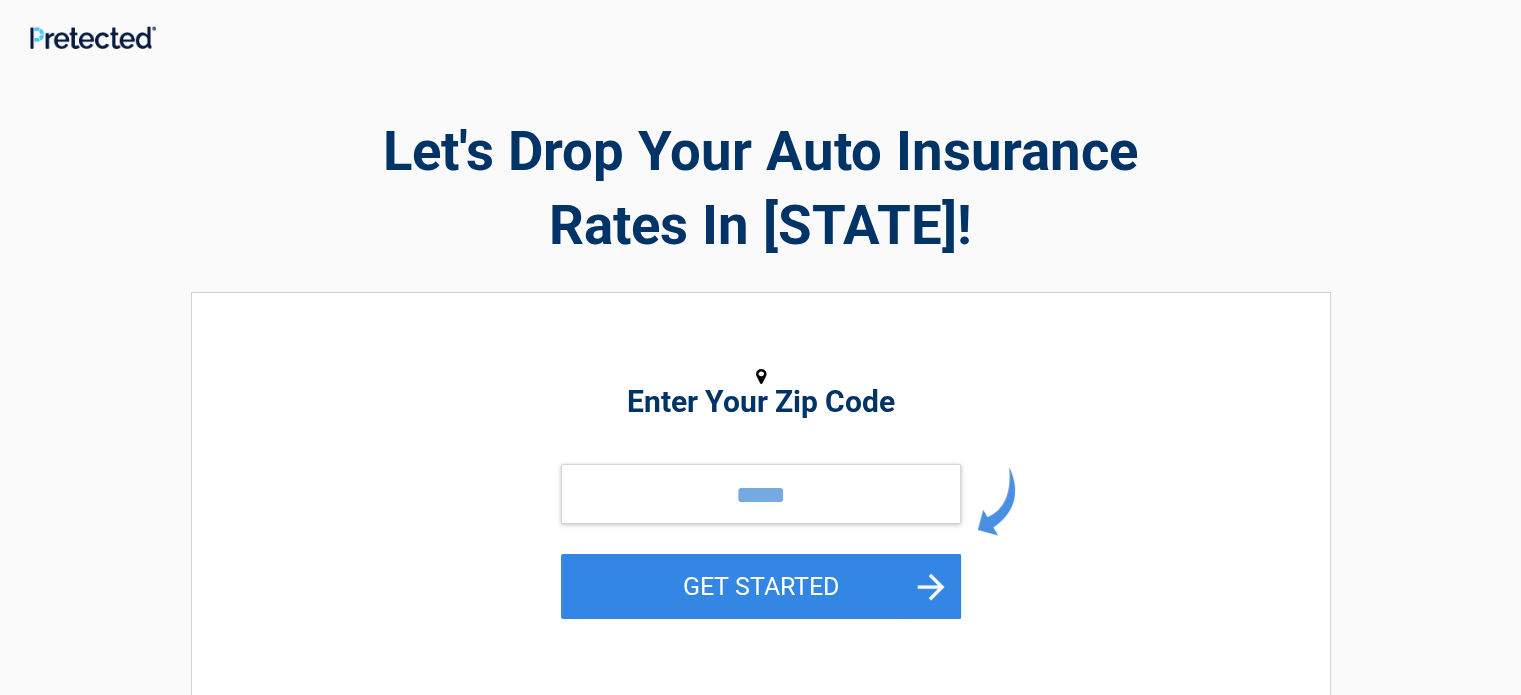 click on "GET STARTED" at bounding box center (761, 586) 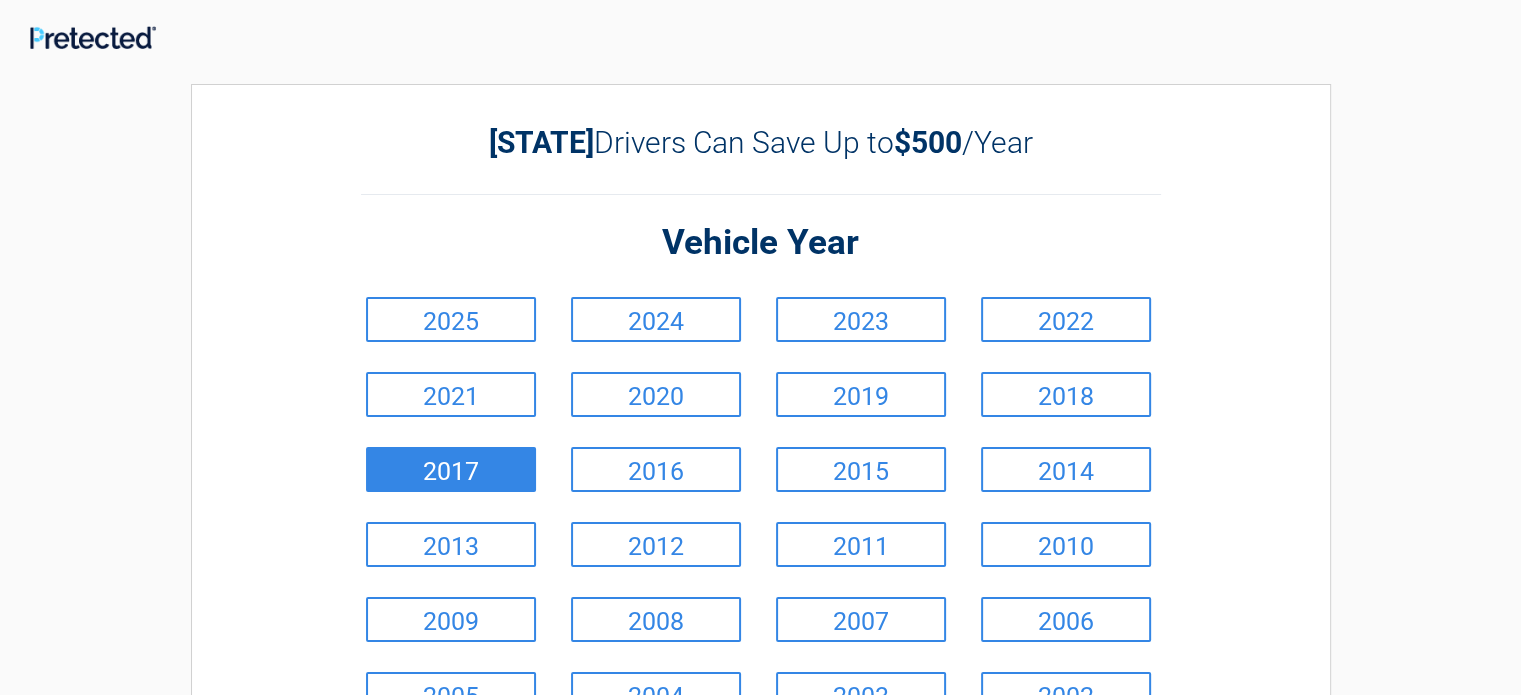 click on "2017" at bounding box center [451, 469] 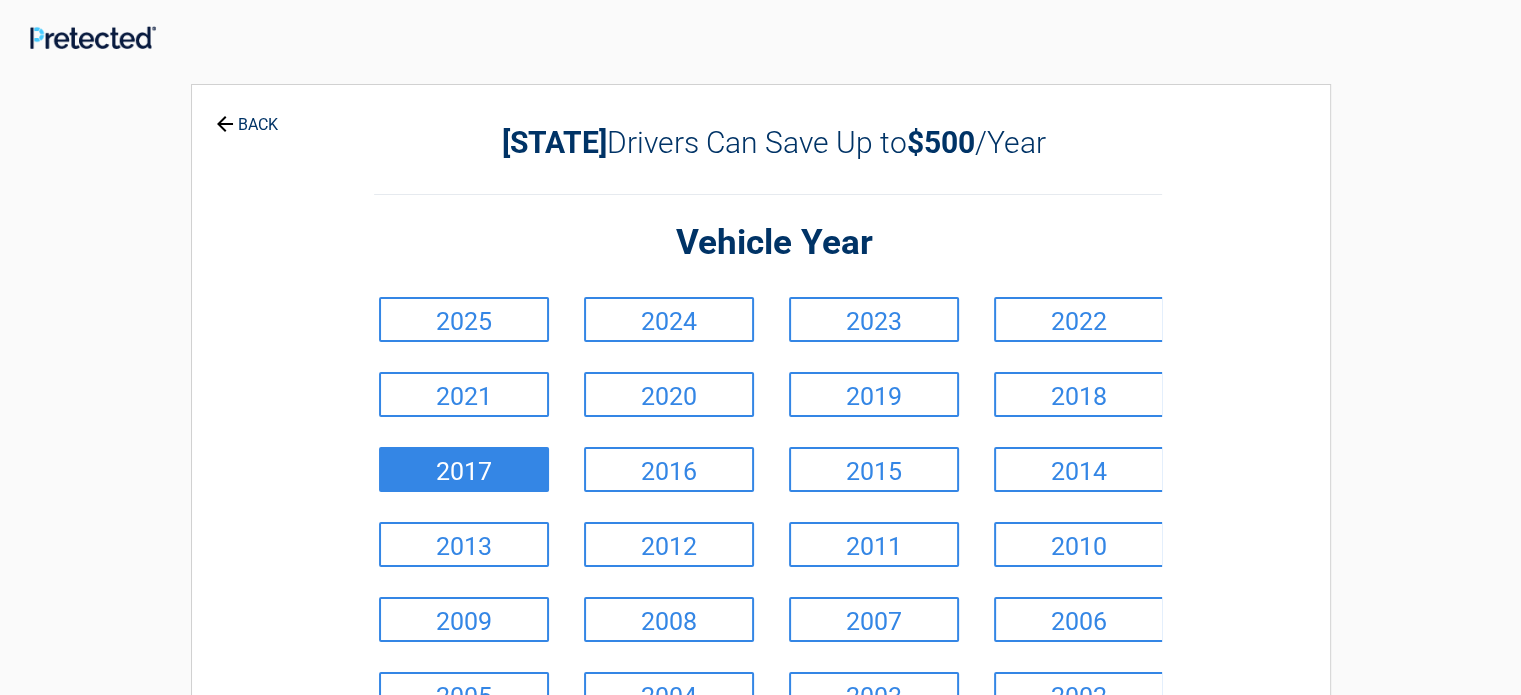 click on "2017" at bounding box center [464, 469] 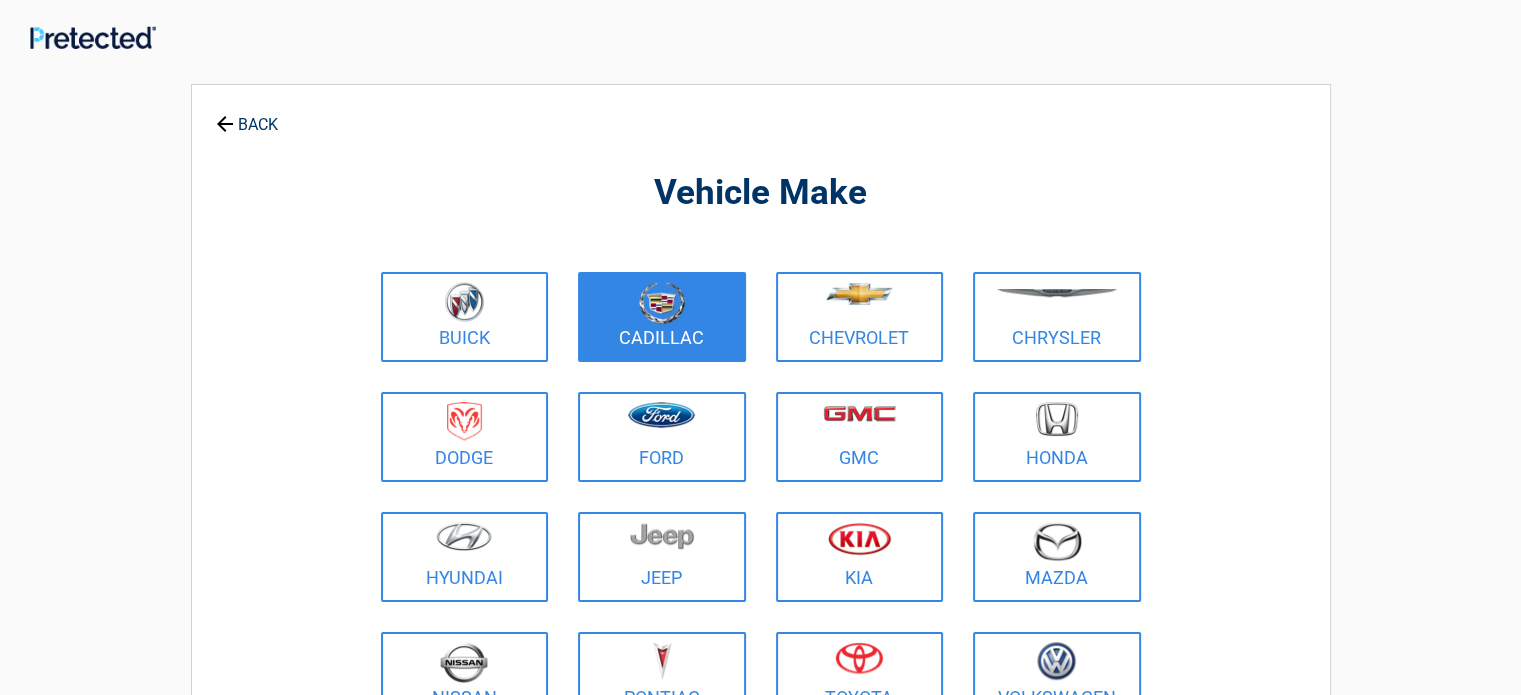 click at bounding box center [662, 303] 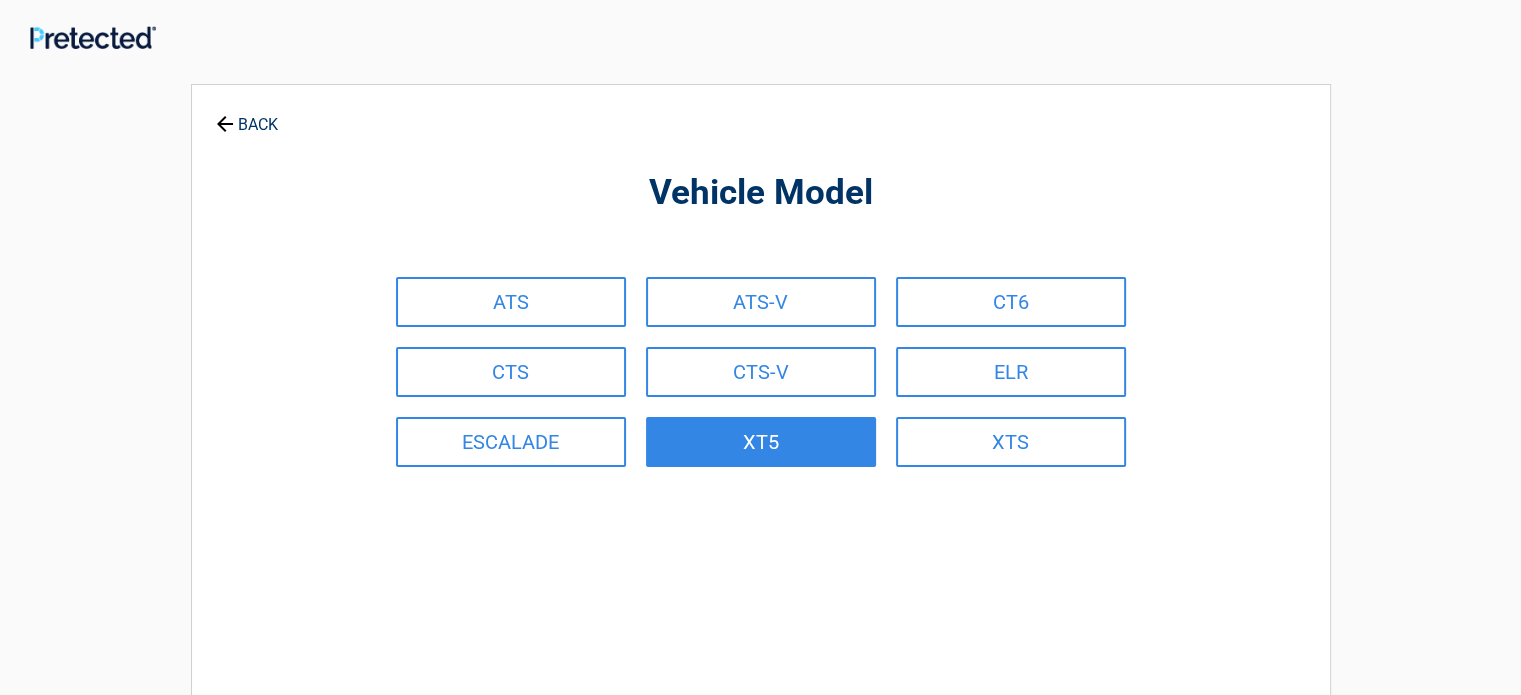 click on "XT5" at bounding box center [761, 442] 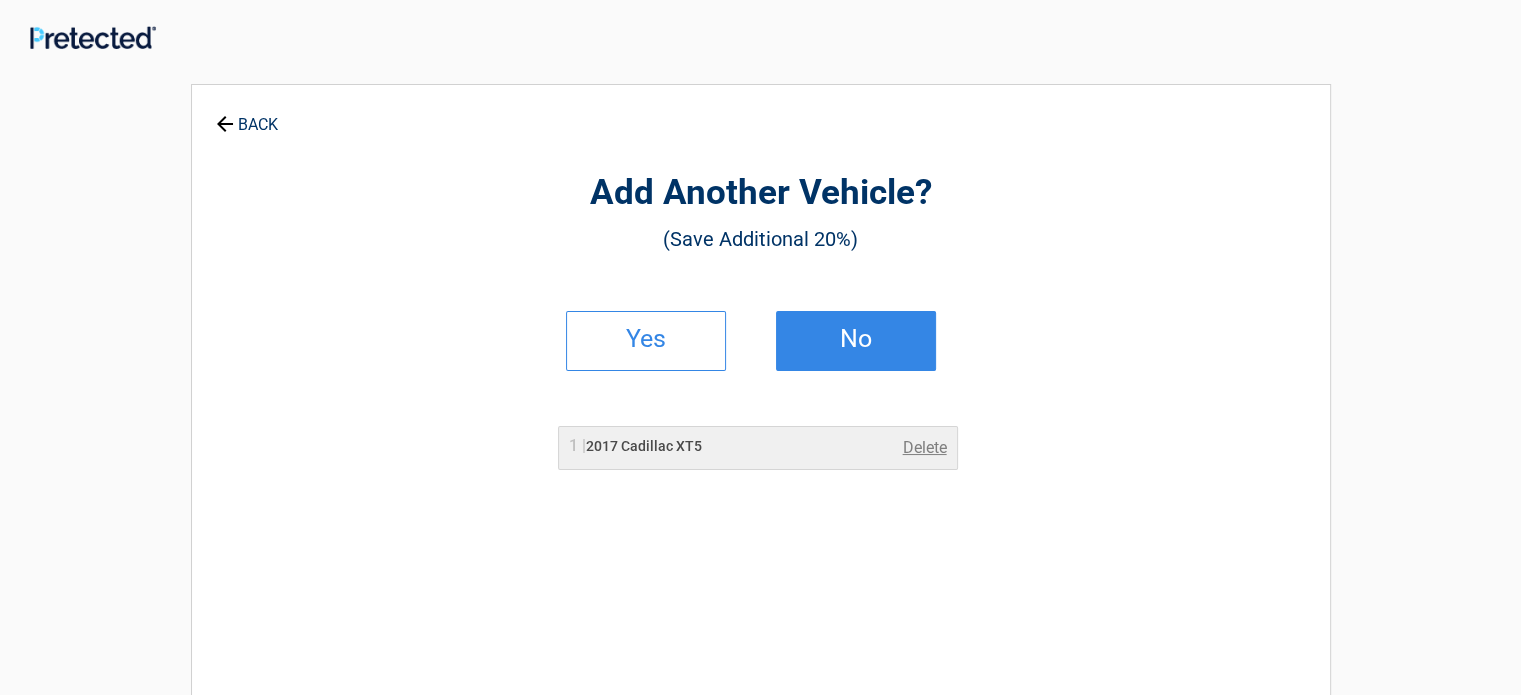 click on "No" at bounding box center [856, 341] 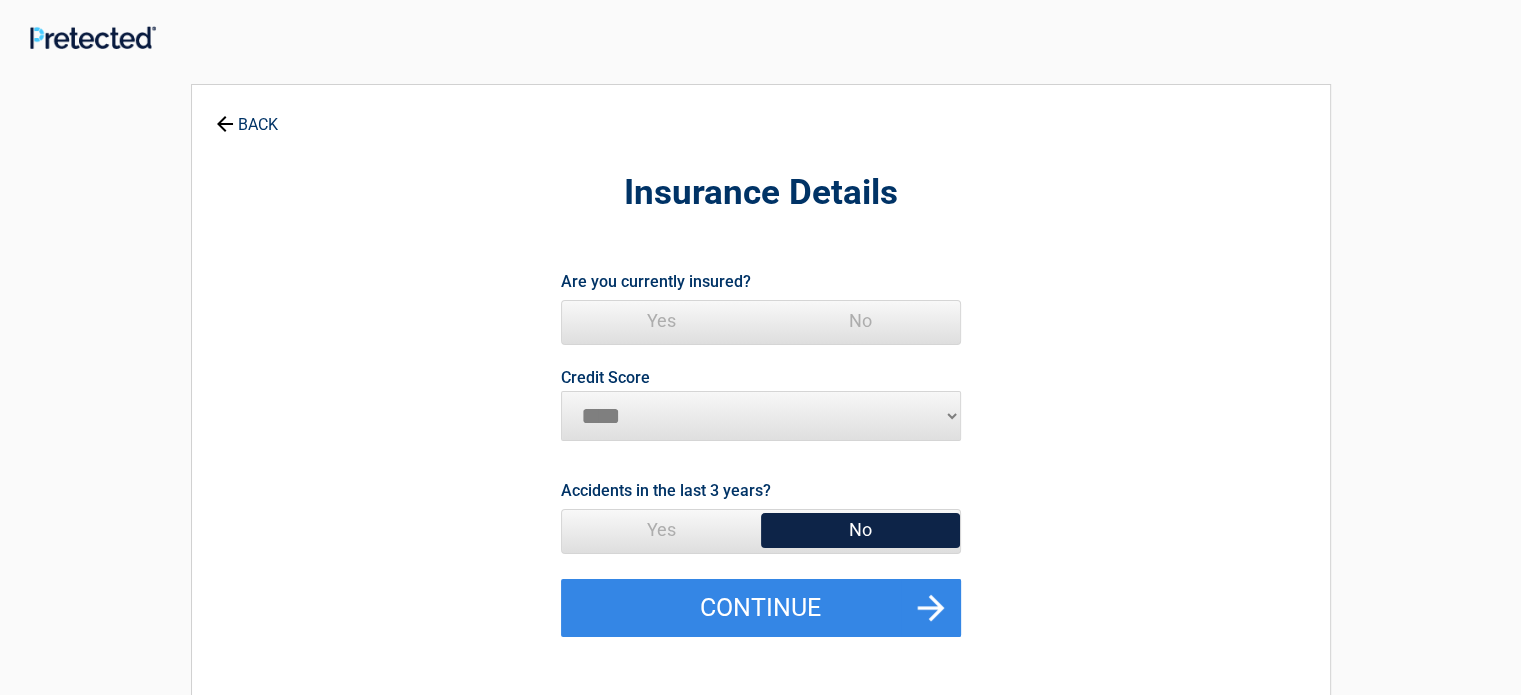 click on "Yes" at bounding box center [661, 321] 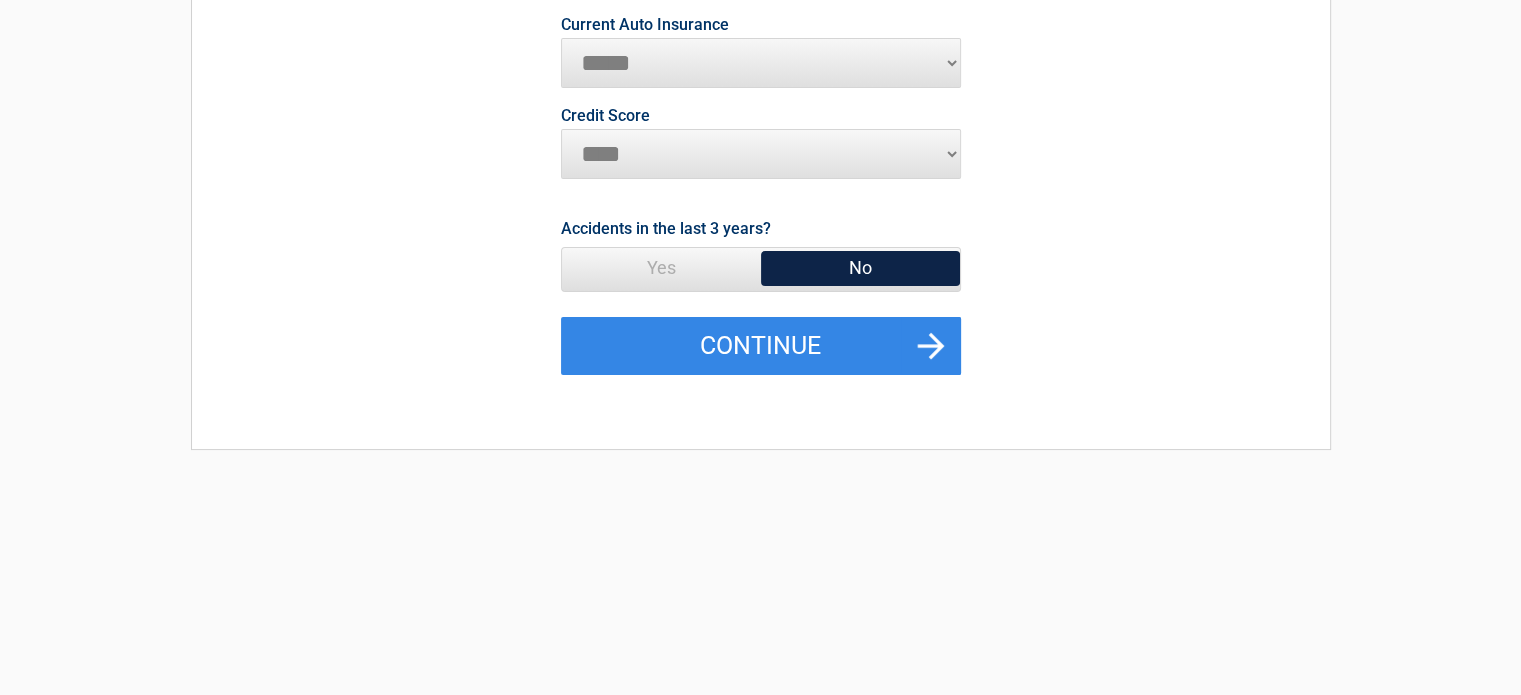 scroll, scrollTop: 369, scrollLeft: 0, axis: vertical 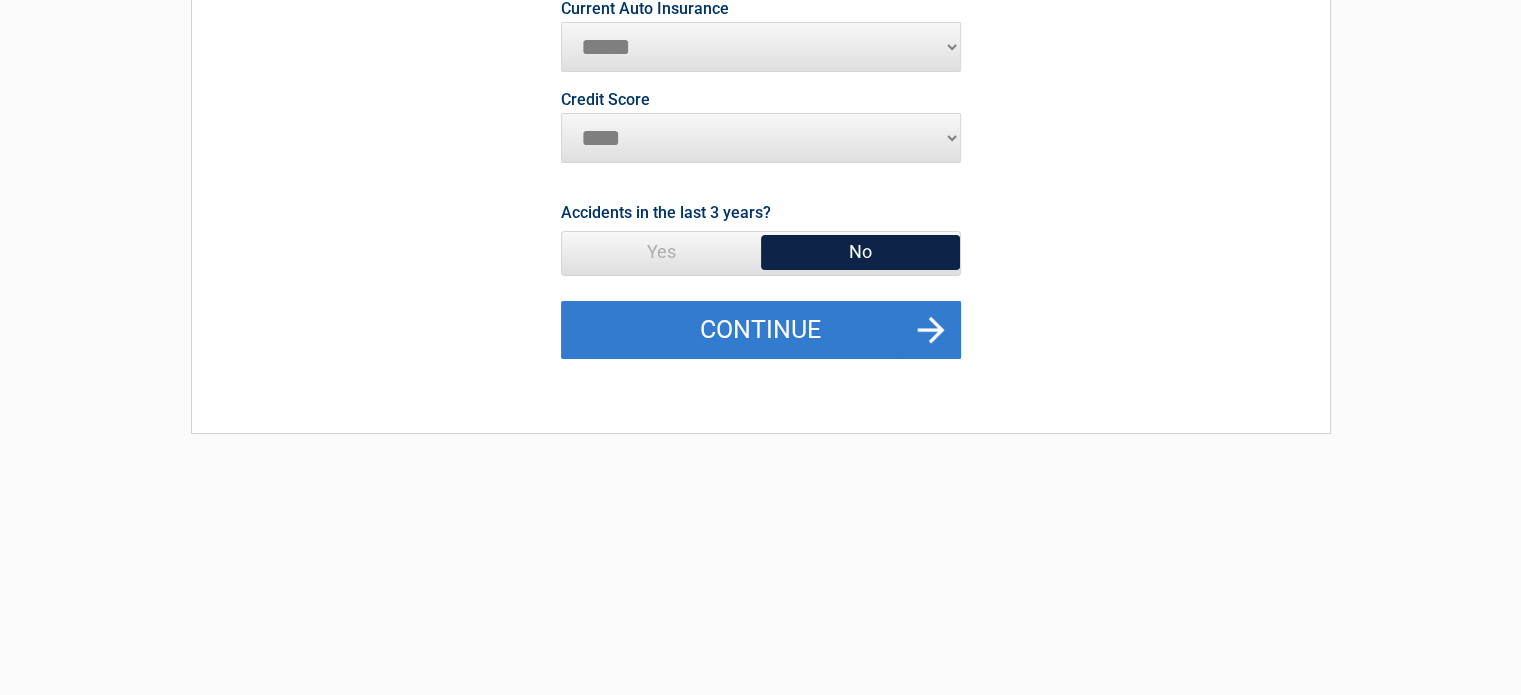 click on "Continue" at bounding box center (761, 330) 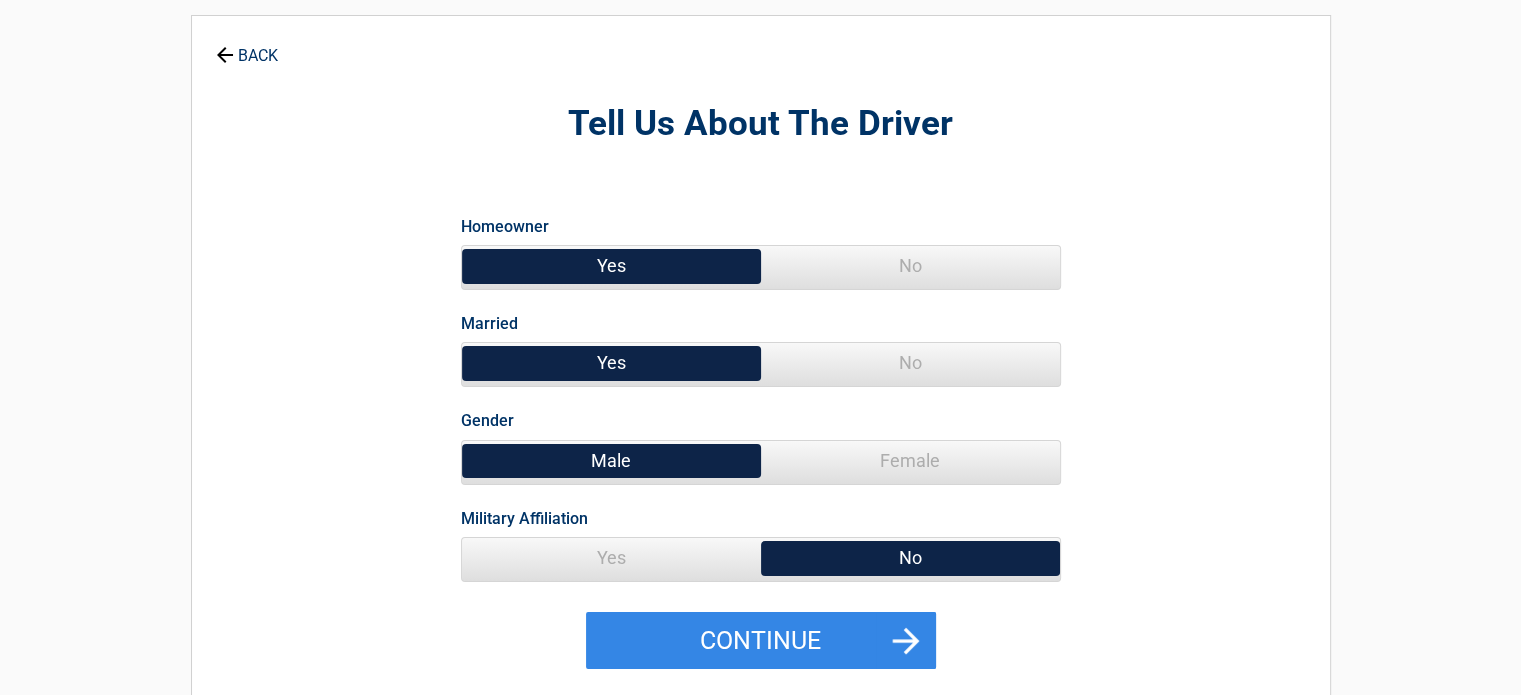 scroll, scrollTop: 0, scrollLeft: 0, axis: both 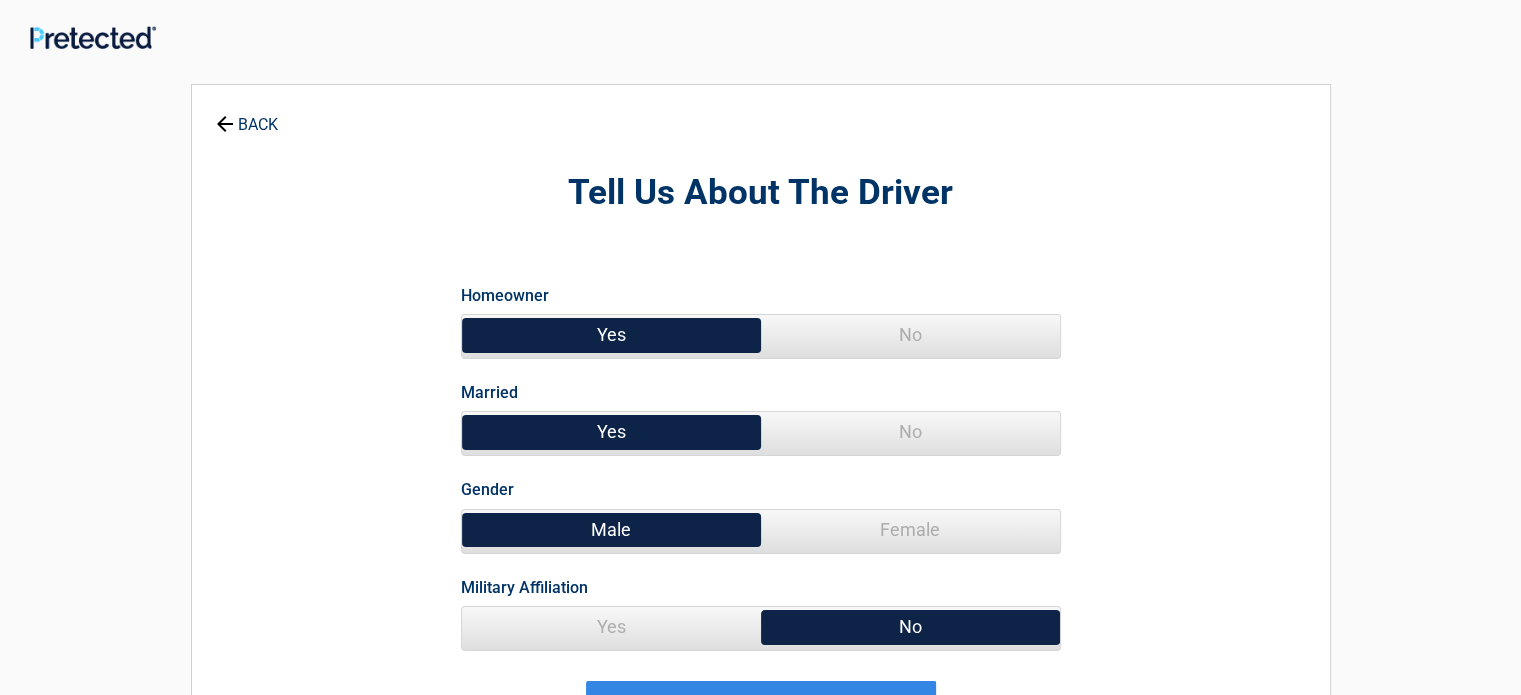 click on "No" at bounding box center [910, 335] 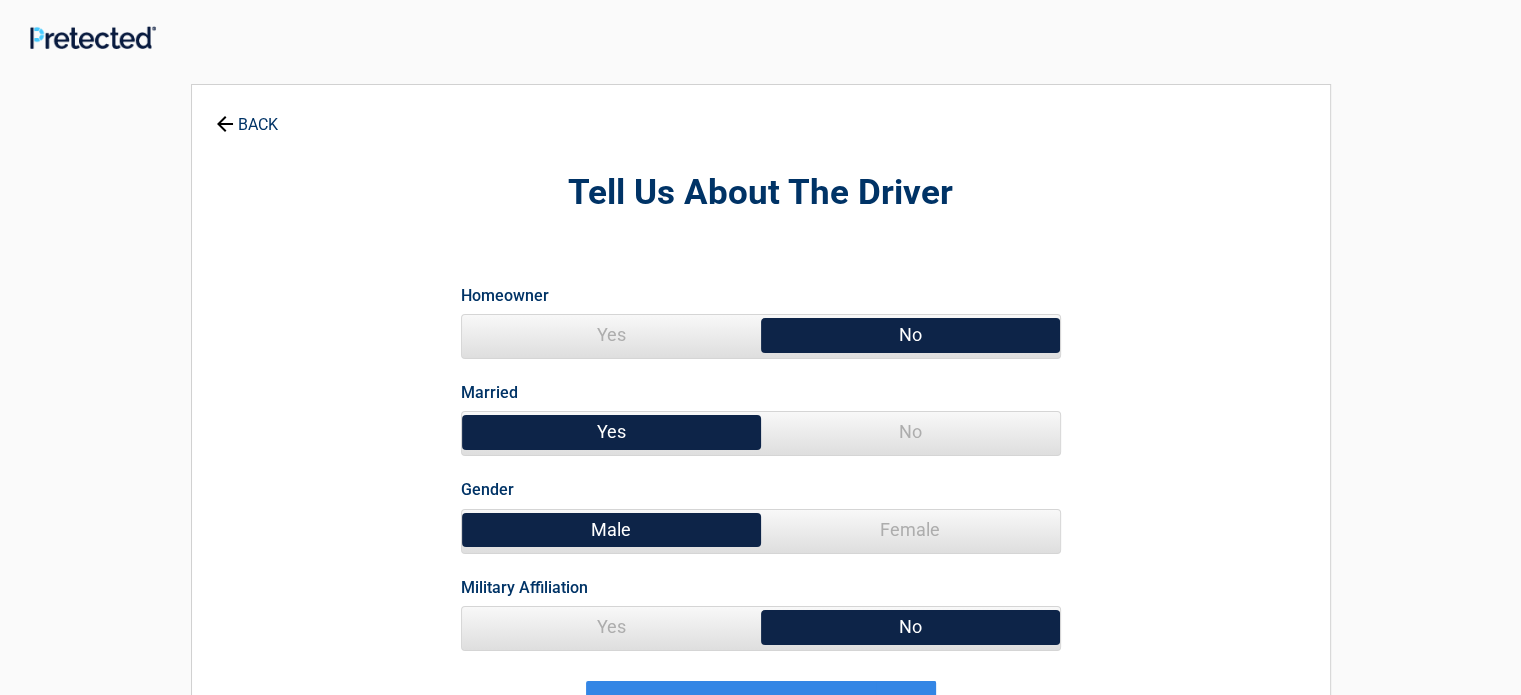 click on "No" at bounding box center [910, 432] 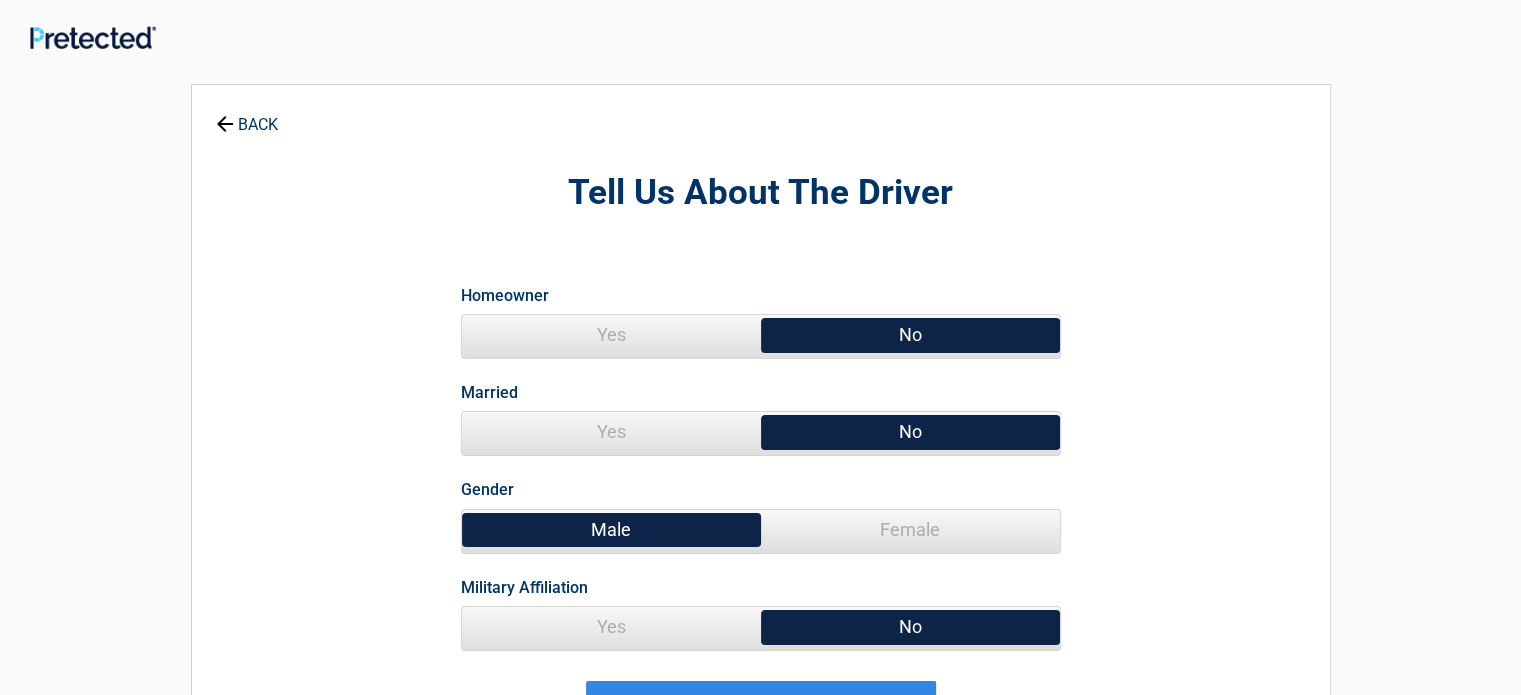 click on "Yes" at bounding box center (611, 627) 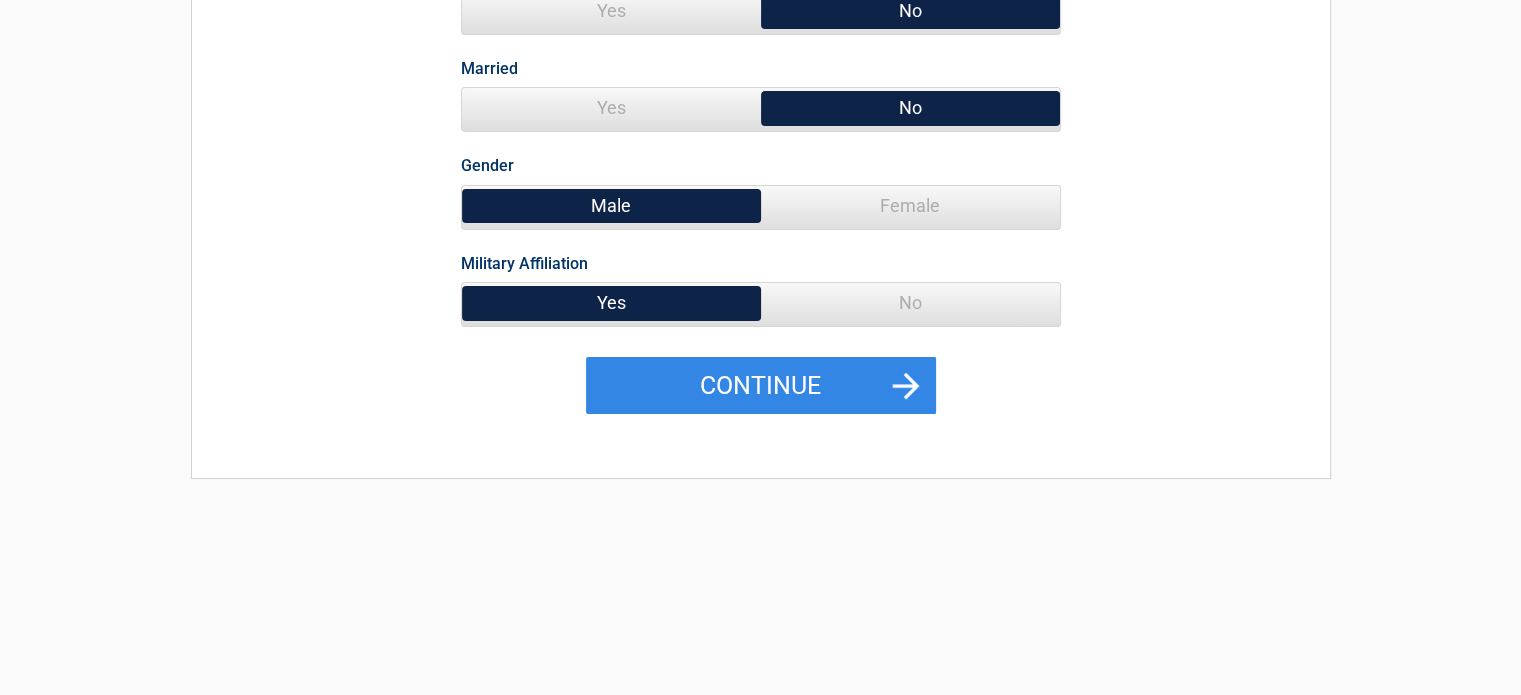 scroll, scrollTop: 327, scrollLeft: 0, axis: vertical 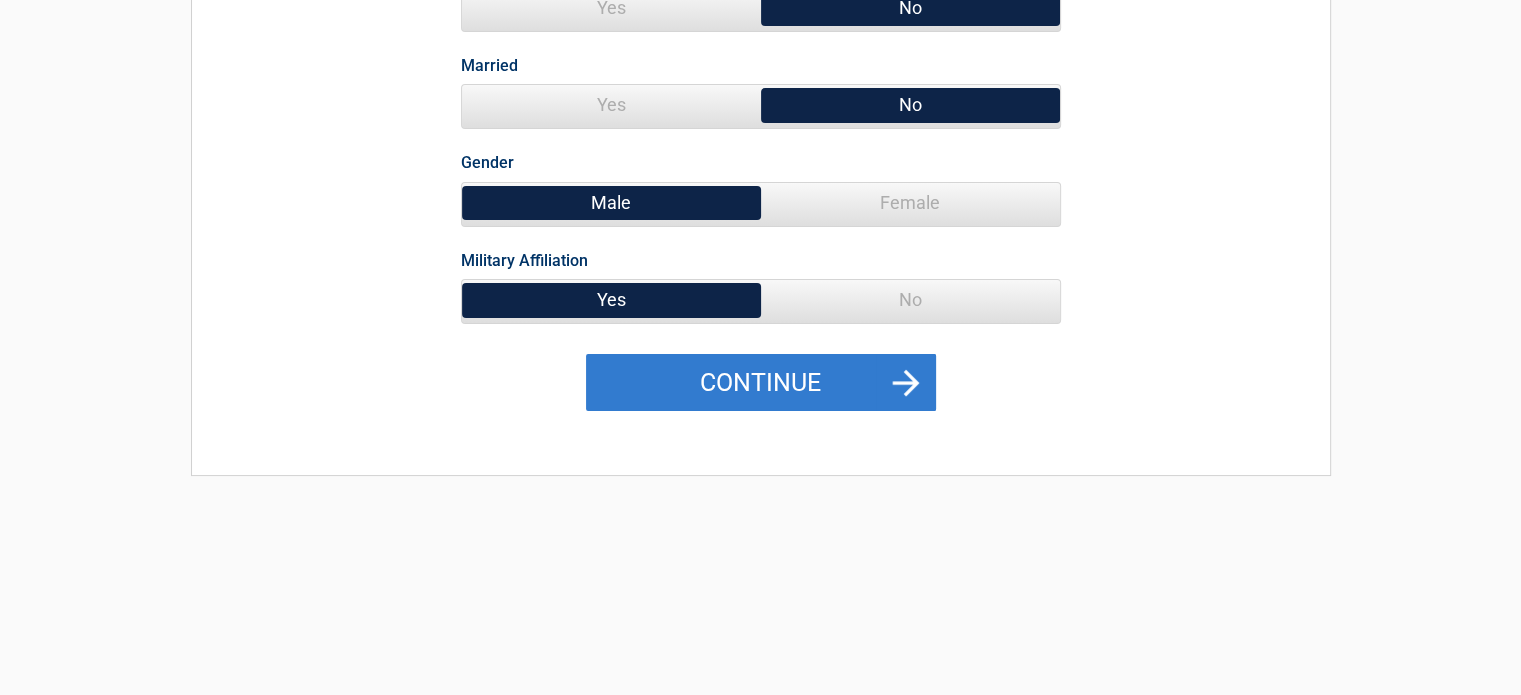 click on "Continue" at bounding box center [761, 383] 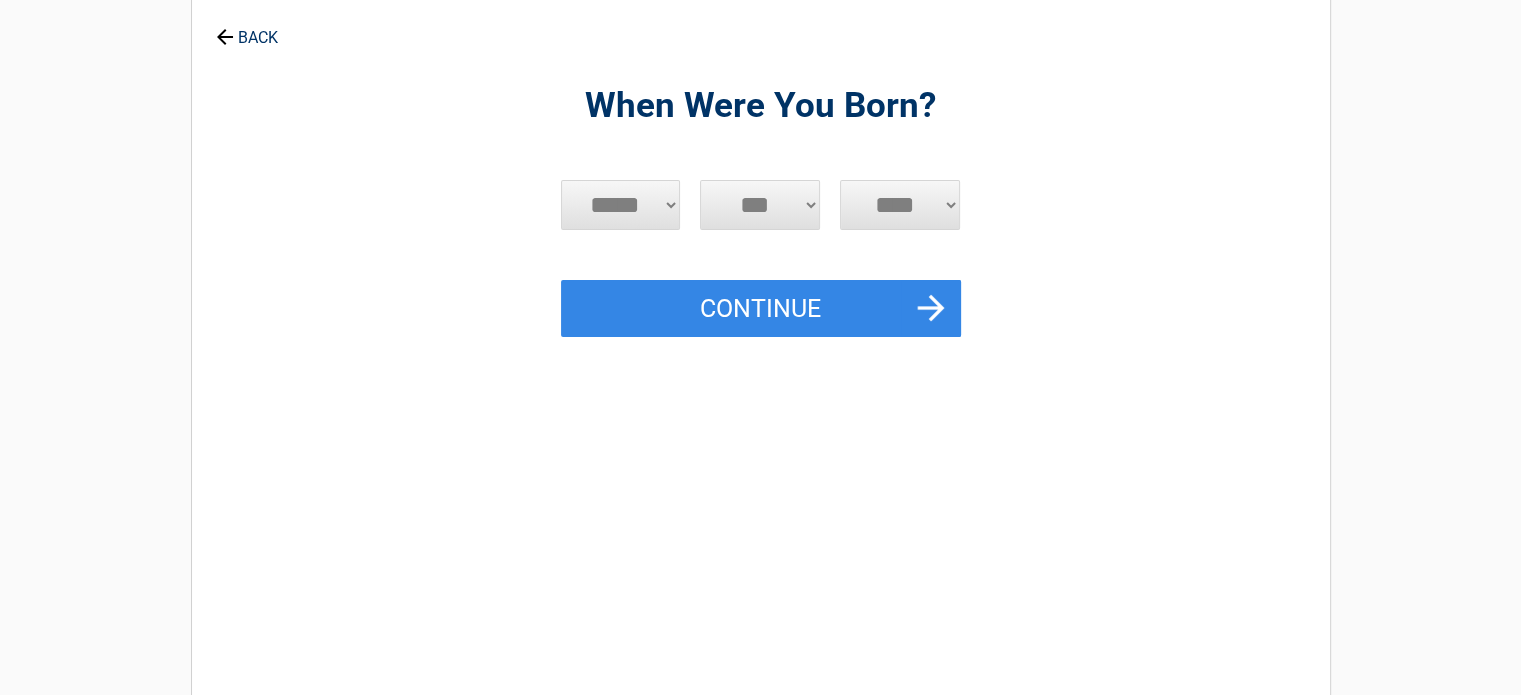 scroll, scrollTop: 0, scrollLeft: 0, axis: both 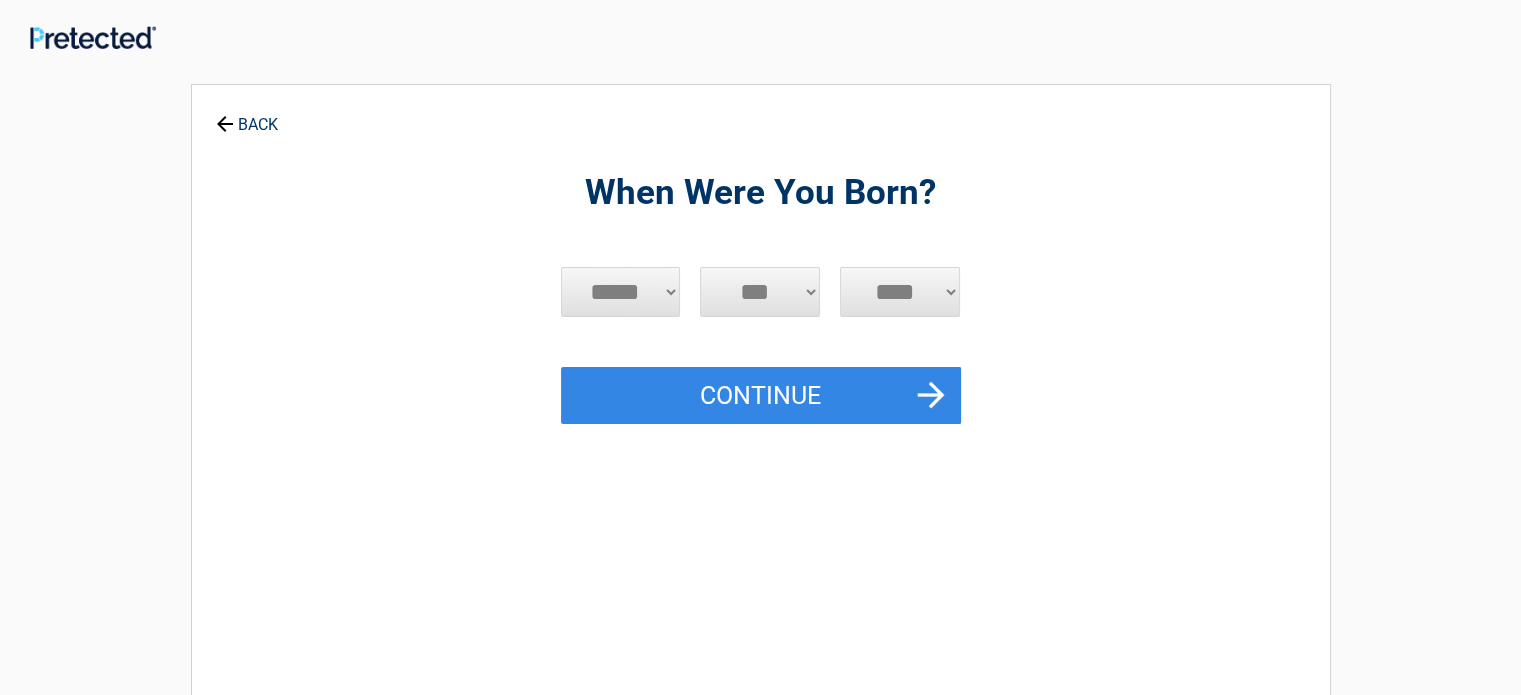 click on "*****
***
***
***
***
***
***
***
***
***
***
***
***" at bounding box center (621, 292) 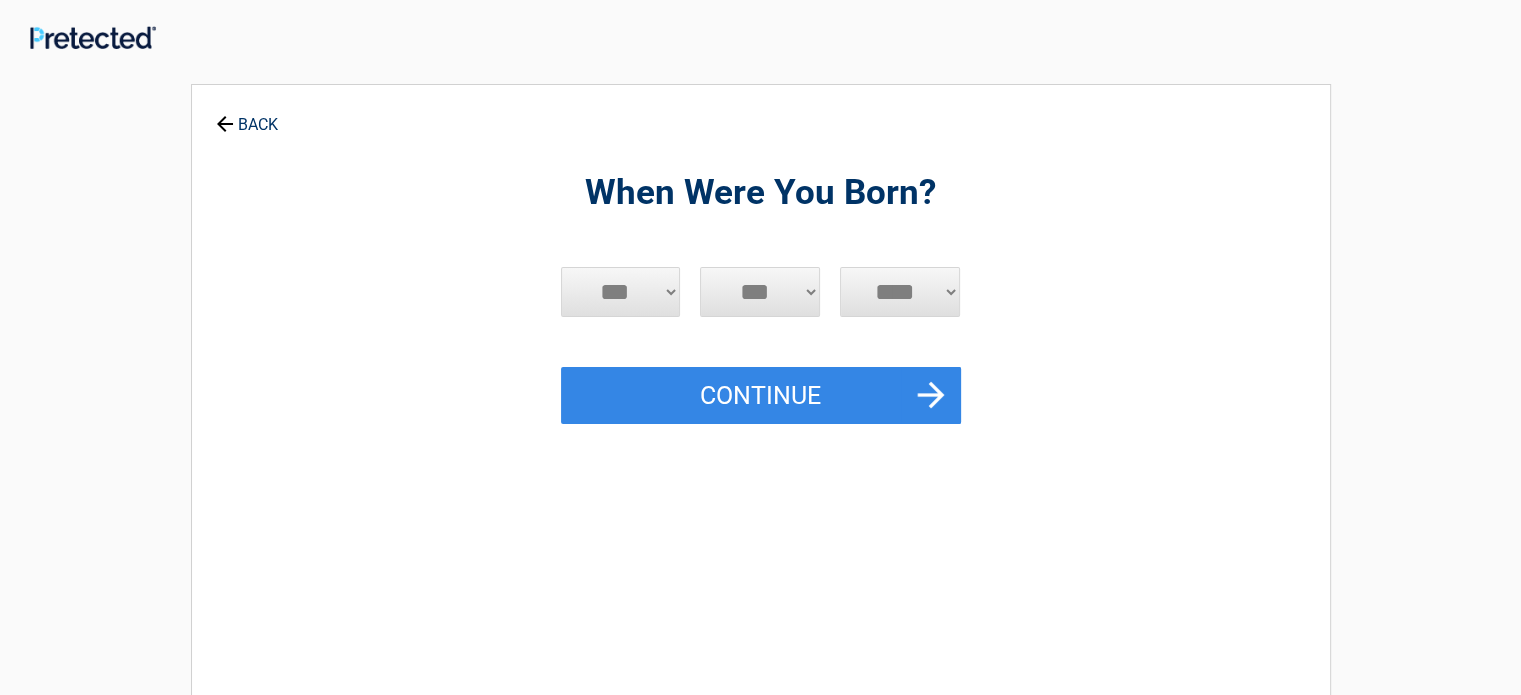 click on "*****
***
***
***
***
***
***
***
***
***
***
***
***" at bounding box center (621, 292) 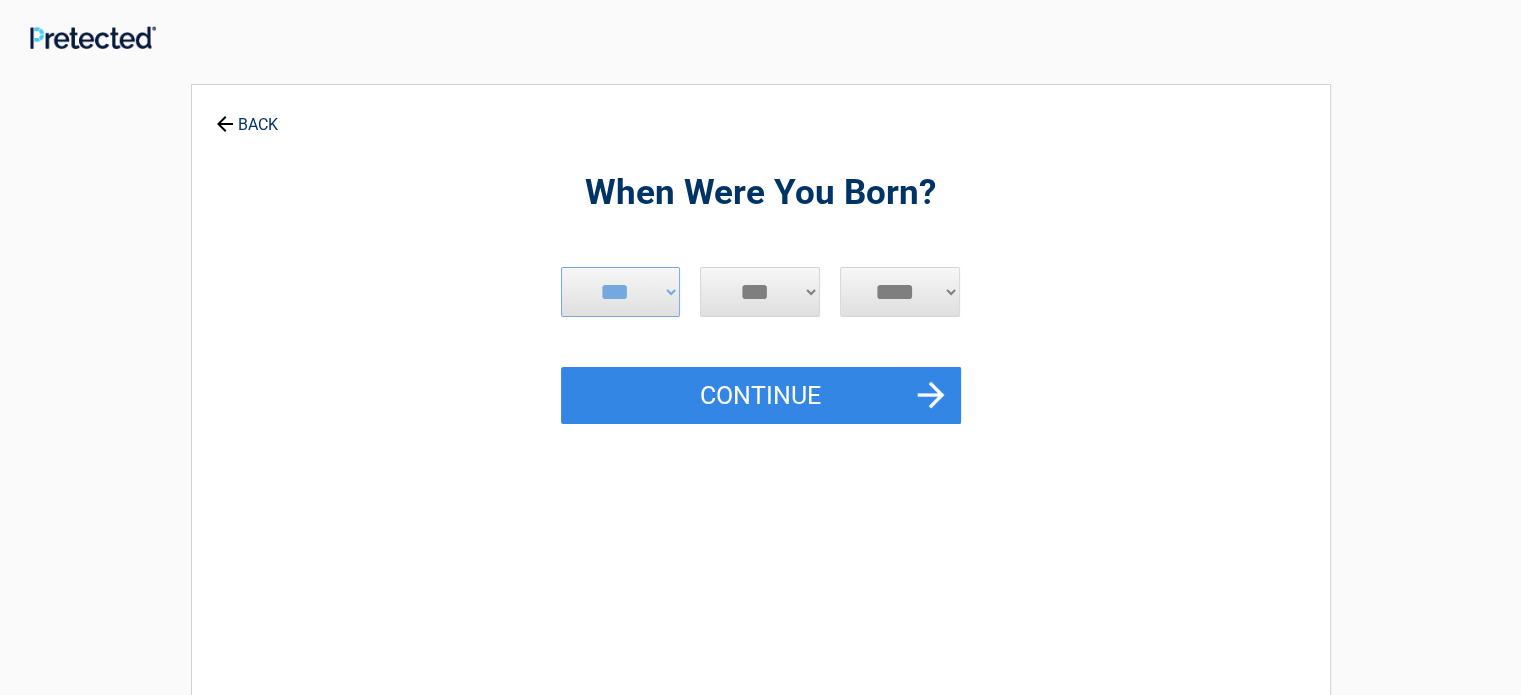 select on "**" 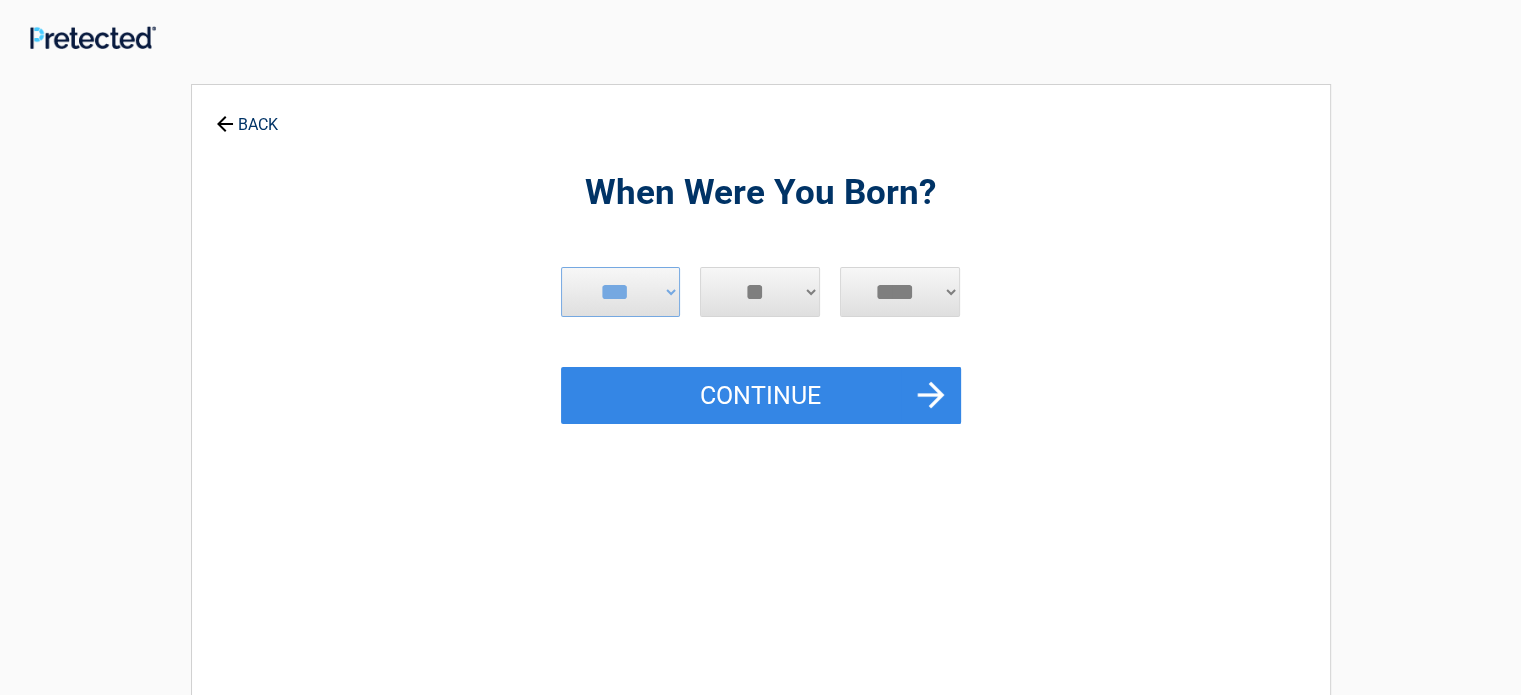 click on "*** * * * * * * * * * ** ** ** ** ** ** ** ** ** ** ** ** ** ** ** ** ** ** ** ** ** **" at bounding box center [760, 292] 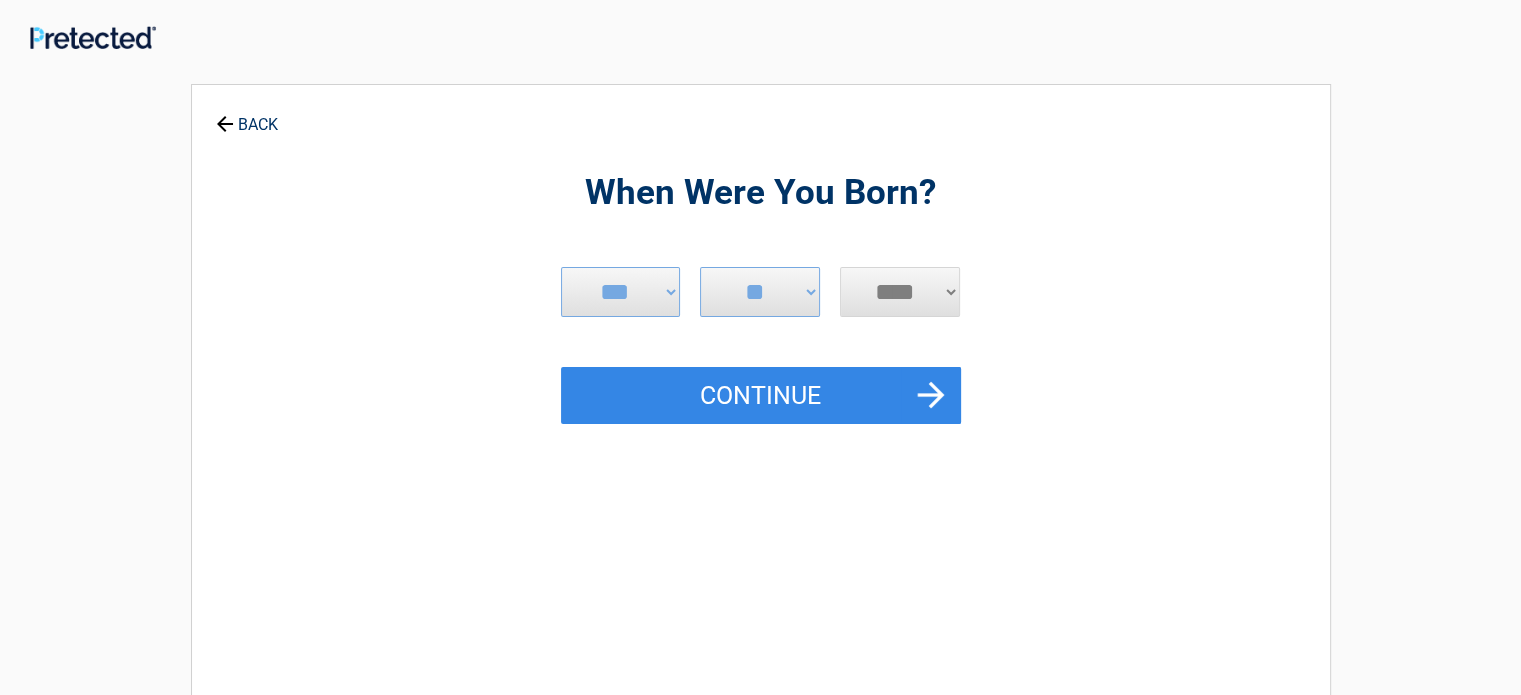 click on "****
****
****
****
****
****
****
****
****
****
****
****
****
****
****
****
****
****
****
****
****
****
****
****
****
****
****
****
****
****
****
****
****
****
****
****
****
****
****
****
****
****
****
****
****
****
****
****
****
****
****
****
****
****
****
****
****
****
****
****
****
****
****
****" at bounding box center (900, 292) 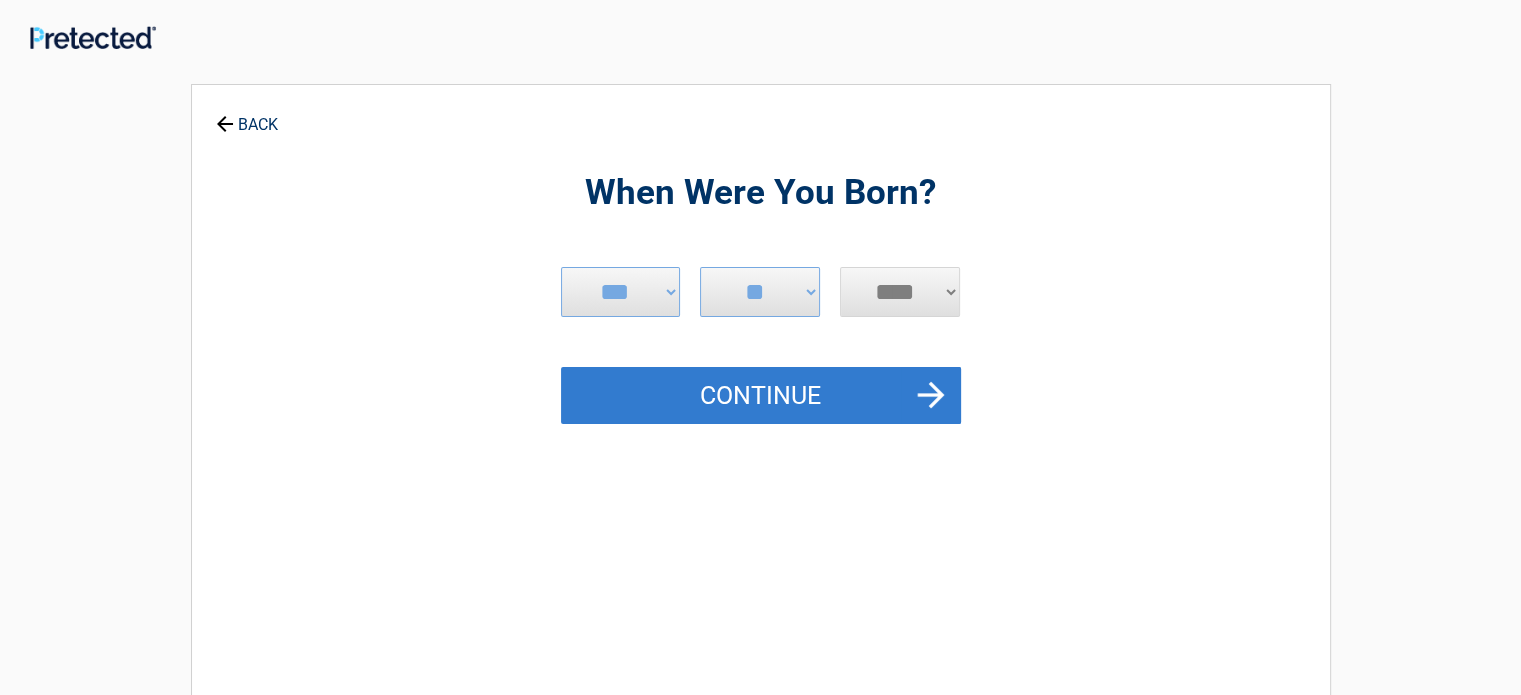 click on "Continue" at bounding box center (761, 396) 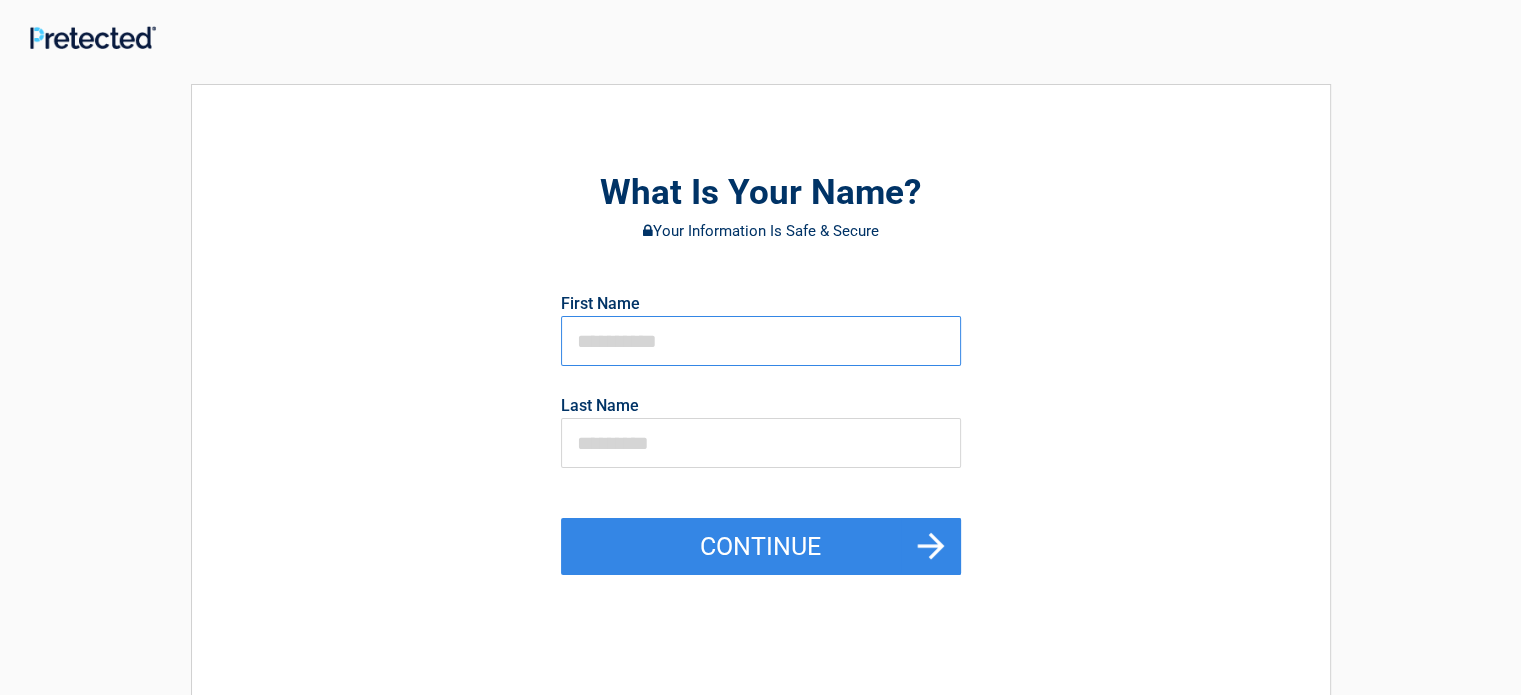 click at bounding box center (761, 341) 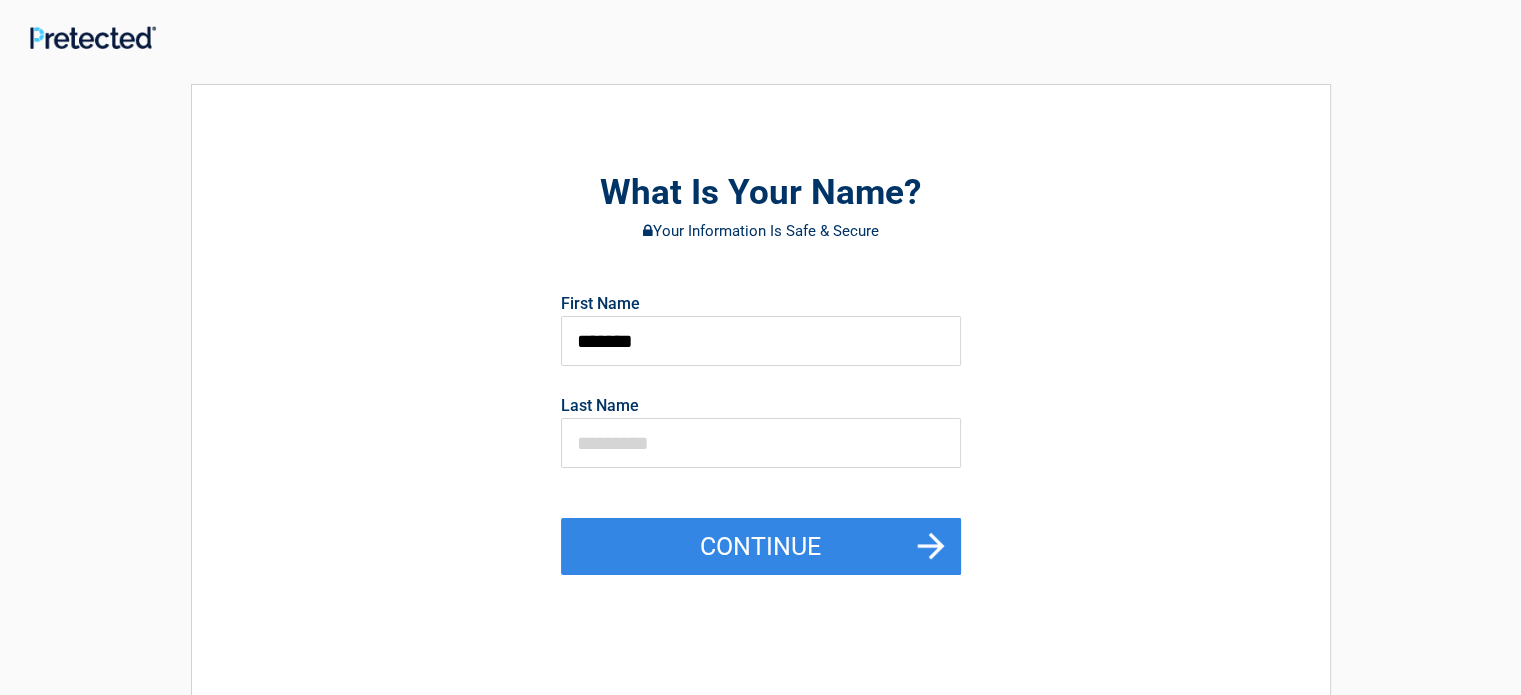 type on "****" 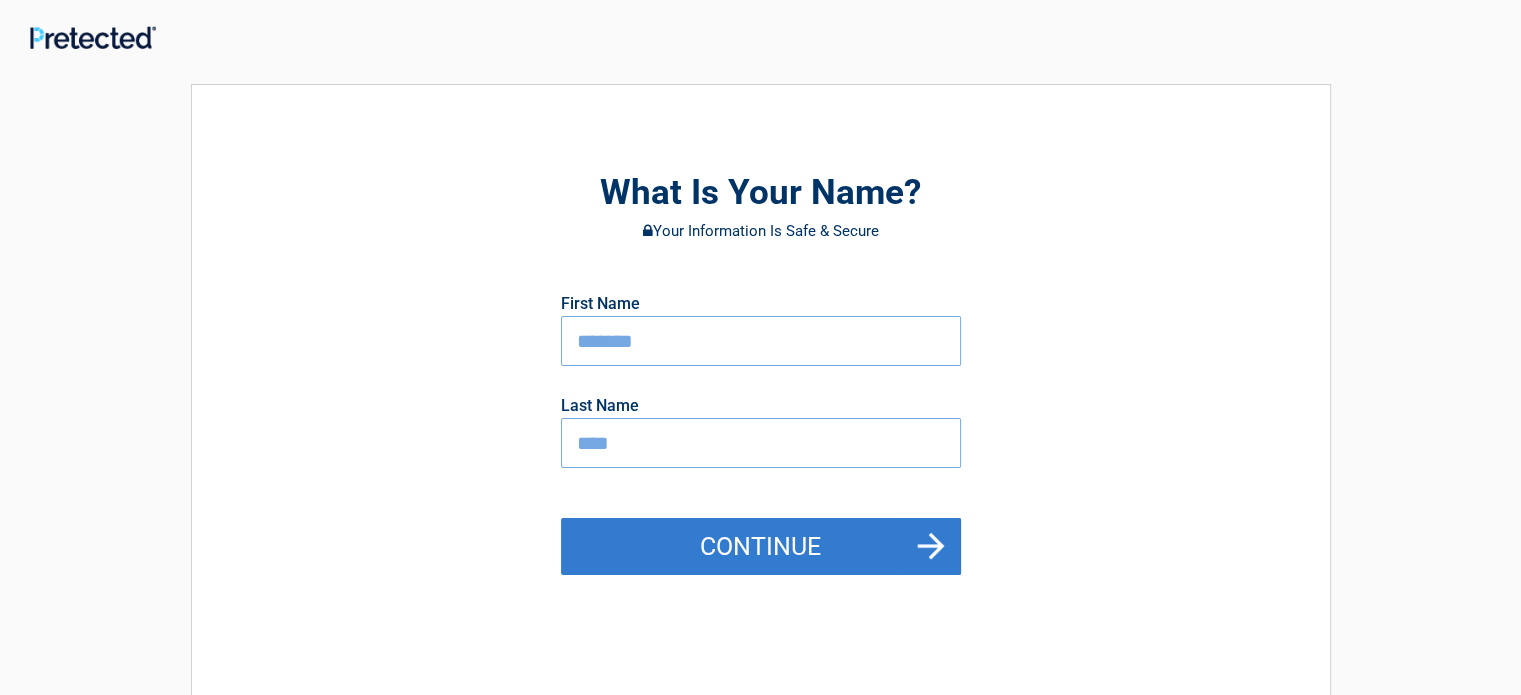 drag, startPoint x: 813, startPoint y: 550, endPoint x: 814, endPoint y: 538, distance: 12.0415945 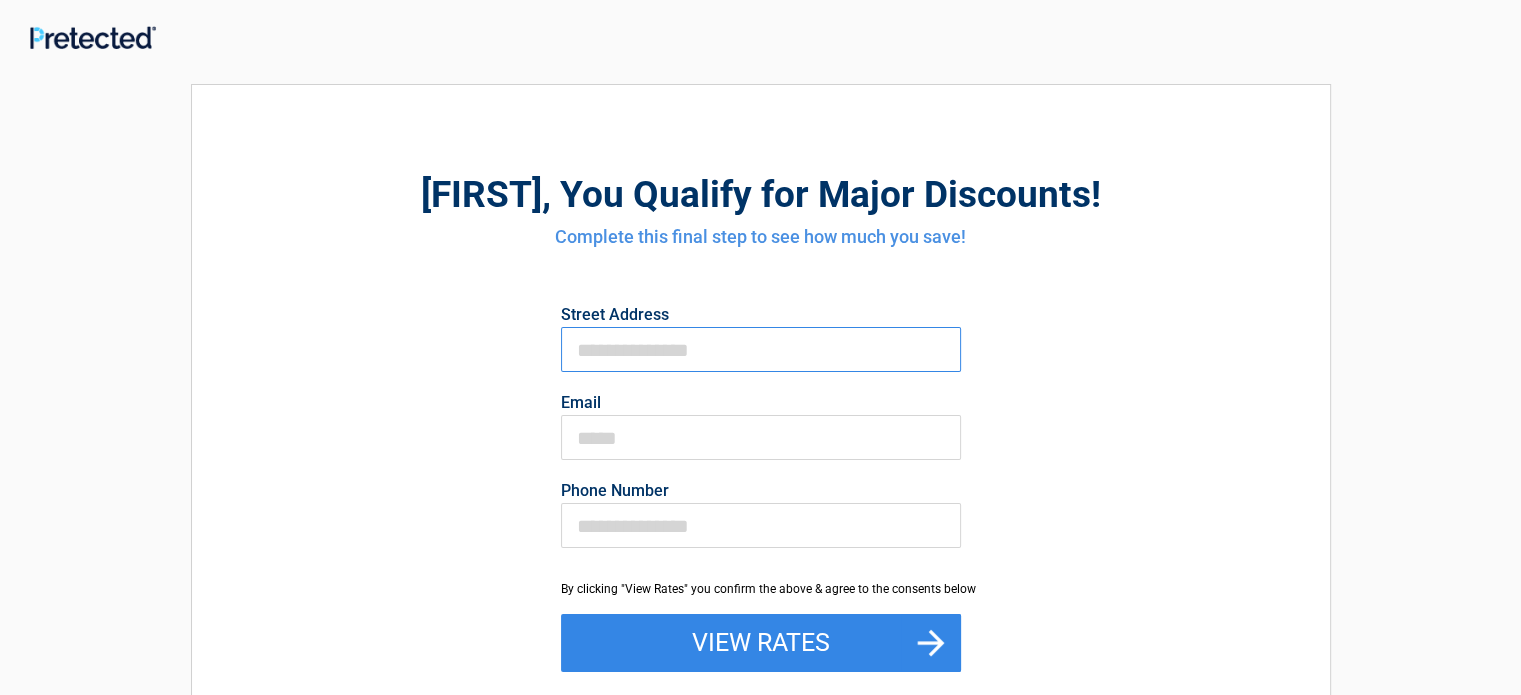 click on "First Name" at bounding box center (761, 349) 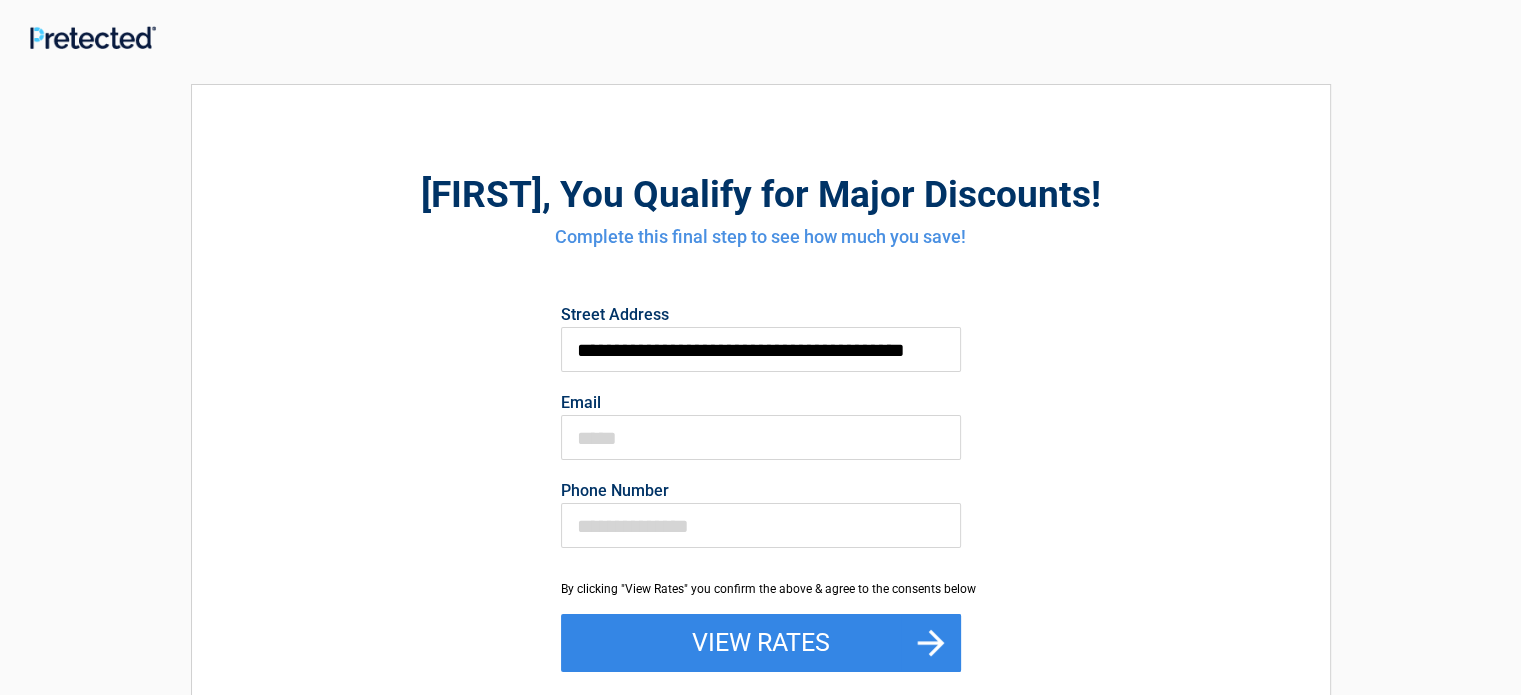 type on "**********" 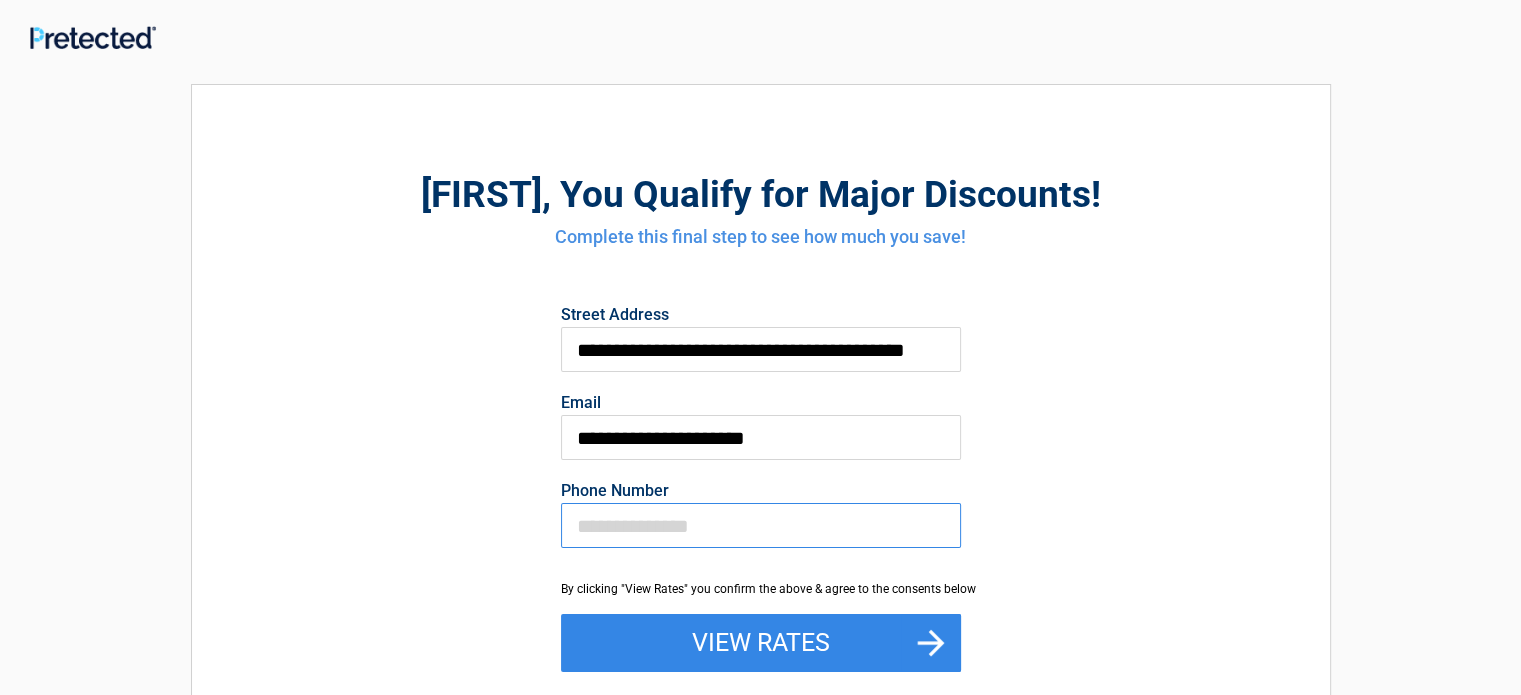 type on "**********" 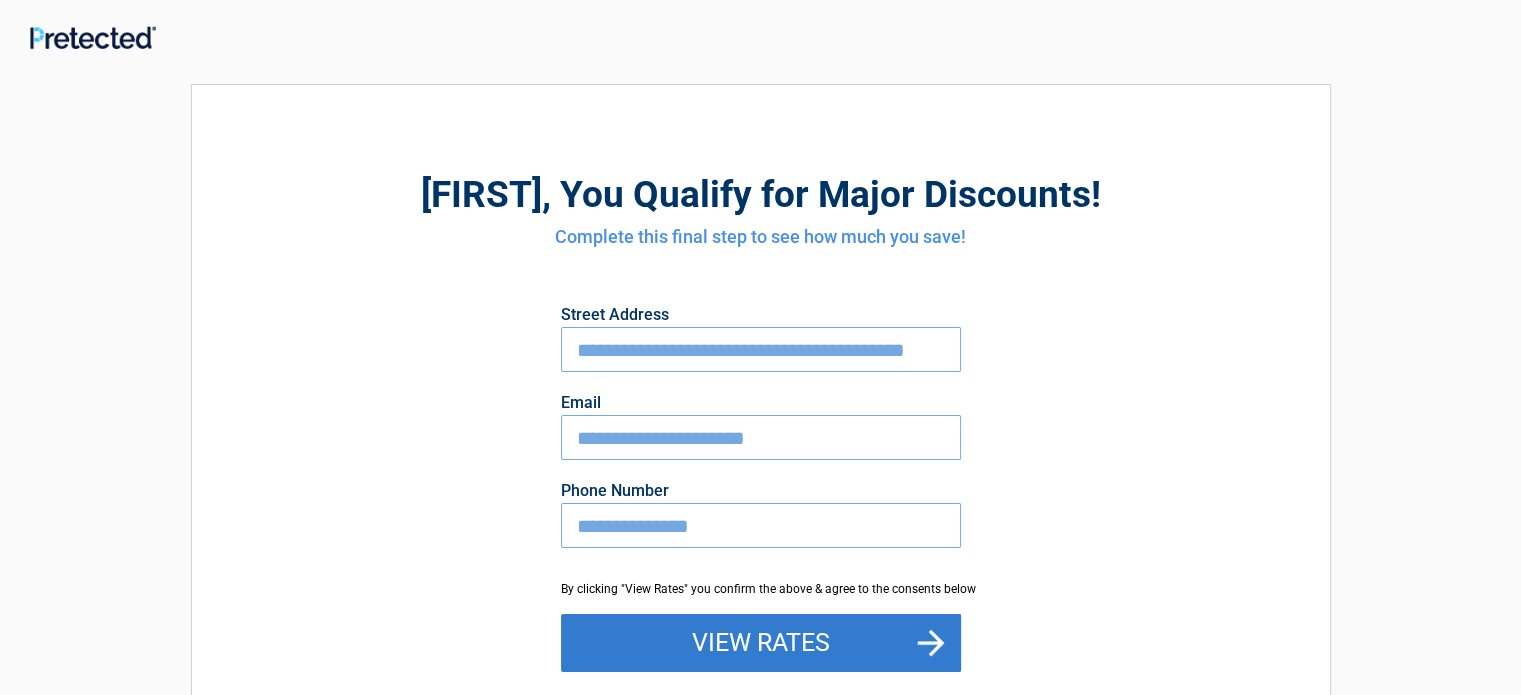 click on "View Rates" at bounding box center (761, 643) 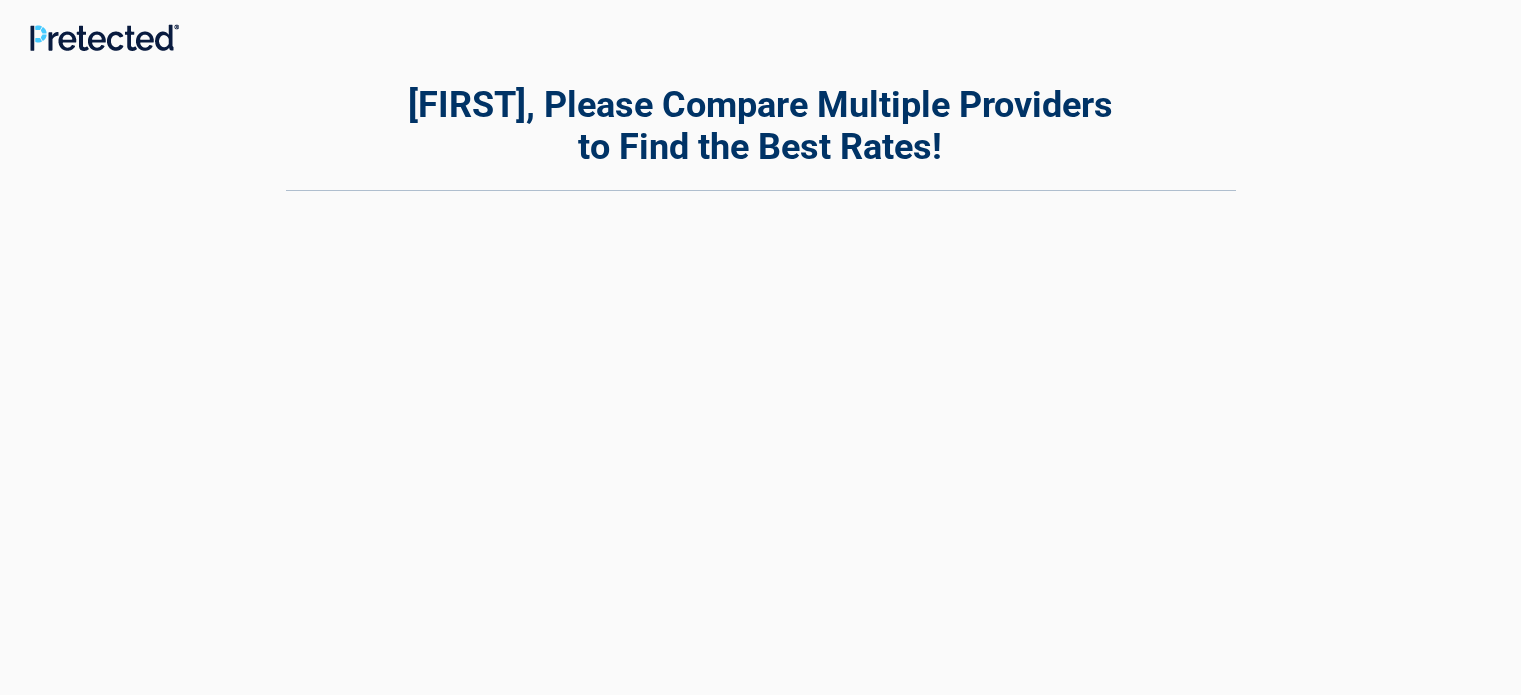 scroll, scrollTop: 0, scrollLeft: 0, axis: both 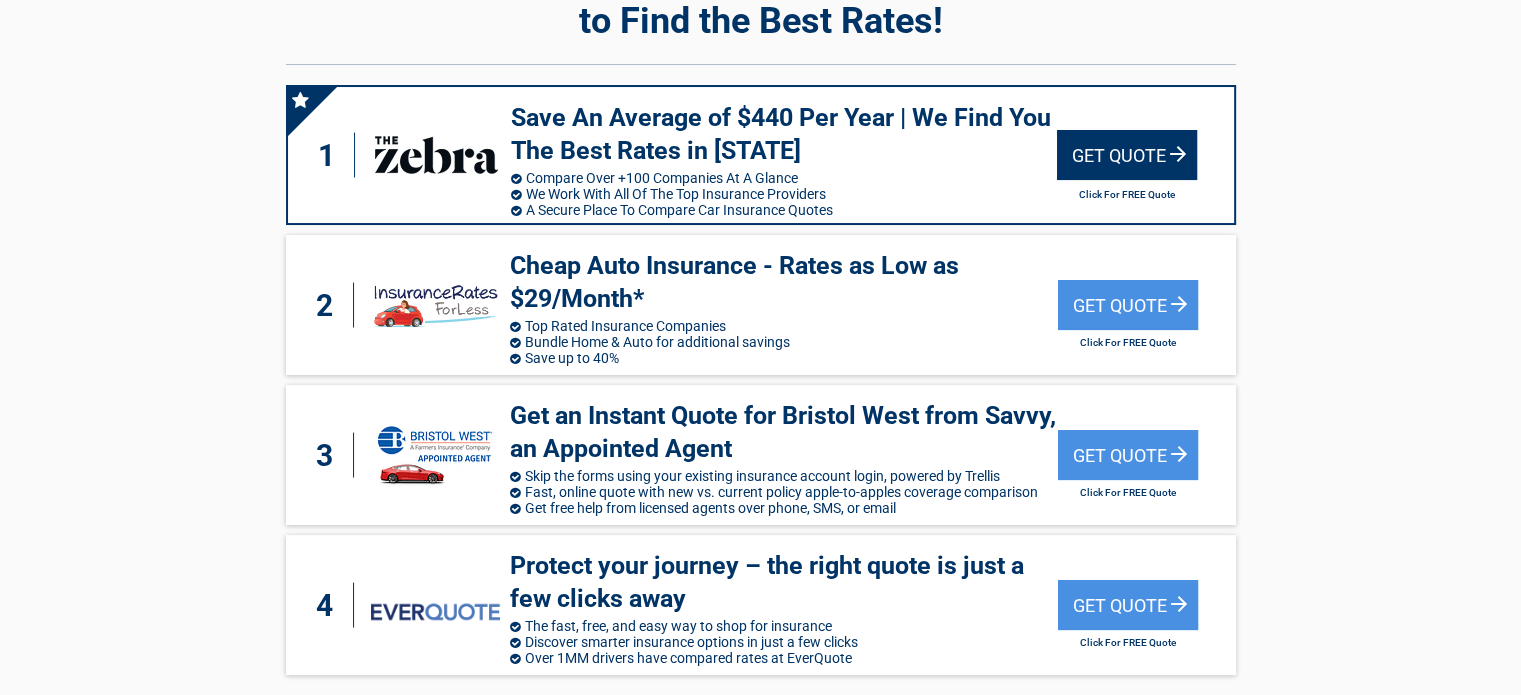 click on "Get Quote" at bounding box center [1127, 155] 